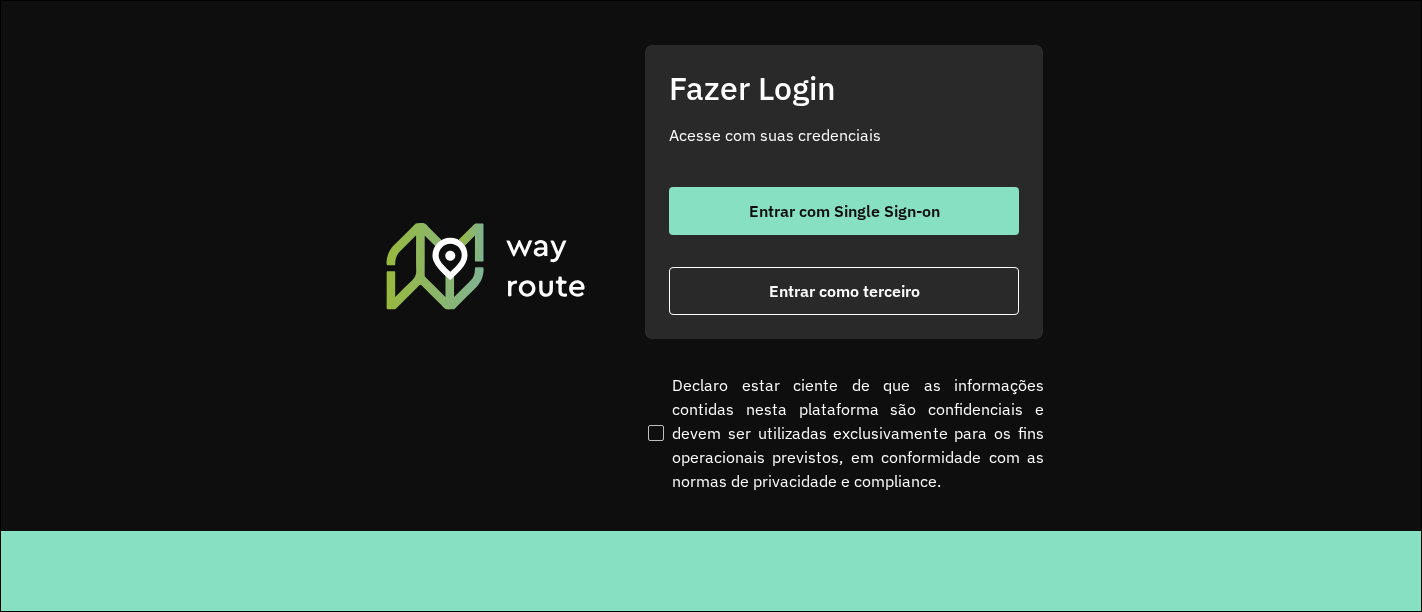 scroll, scrollTop: 0, scrollLeft: 0, axis: both 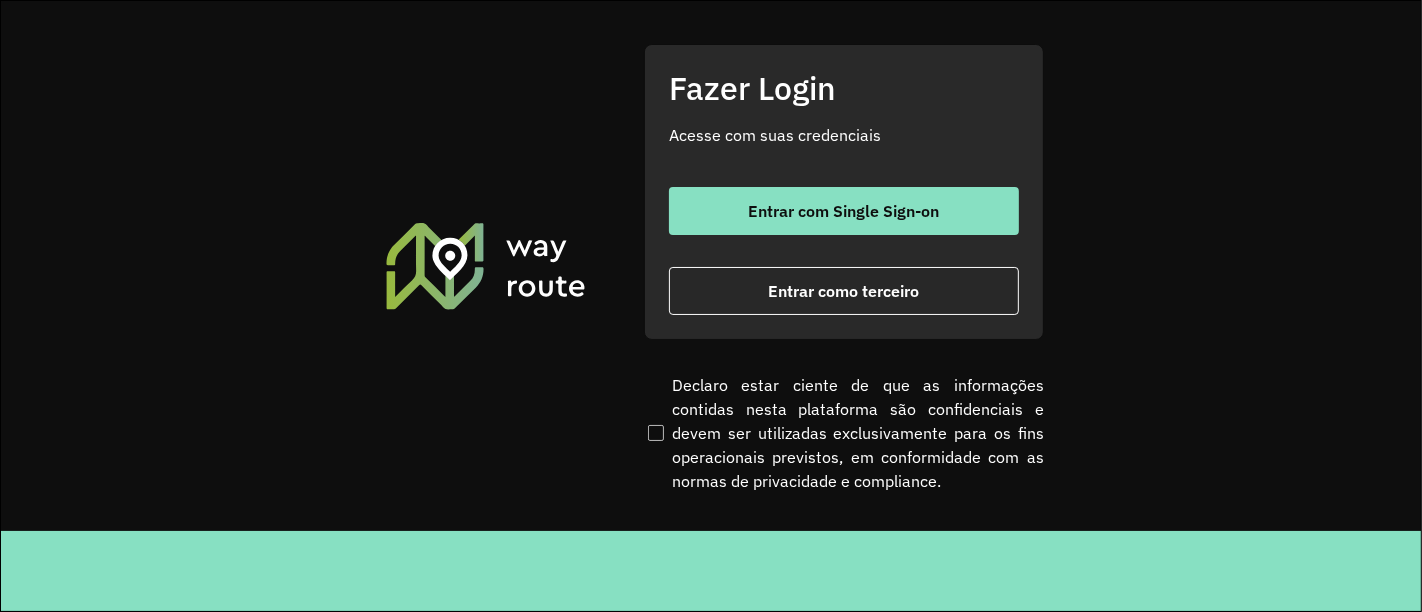 click on "Entrar com Single Sign-on" at bounding box center [844, 211] 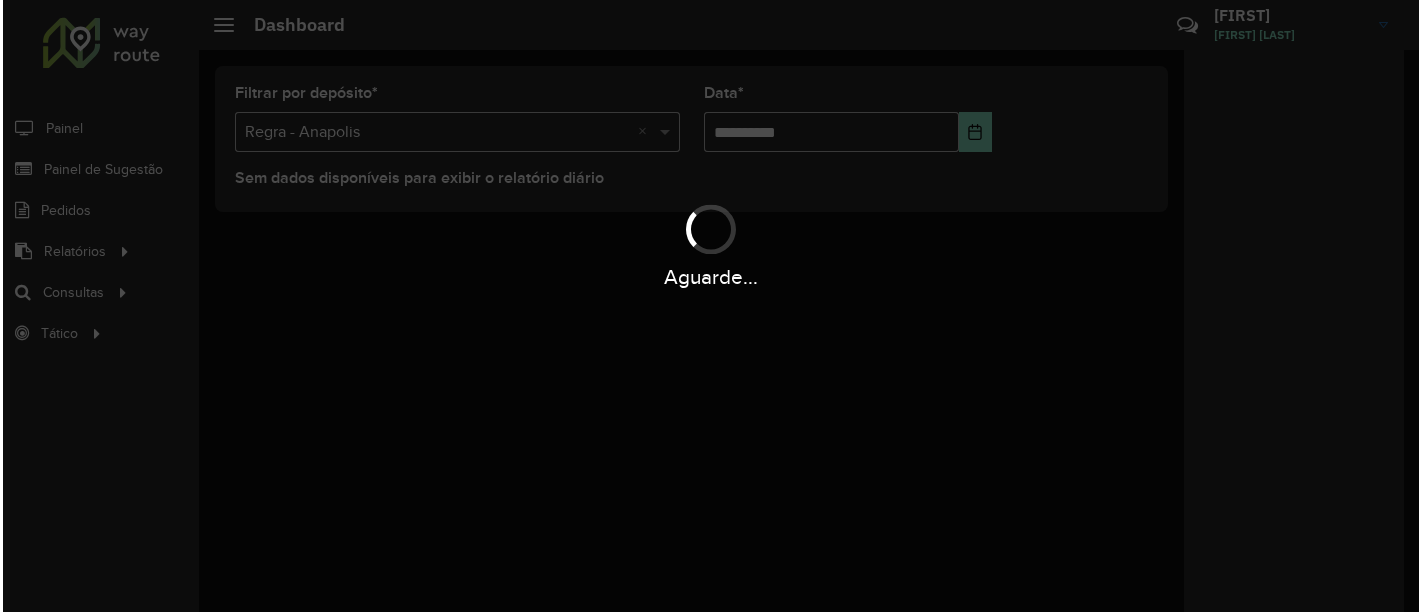 scroll, scrollTop: 0, scrollLeft: 0, axis: both 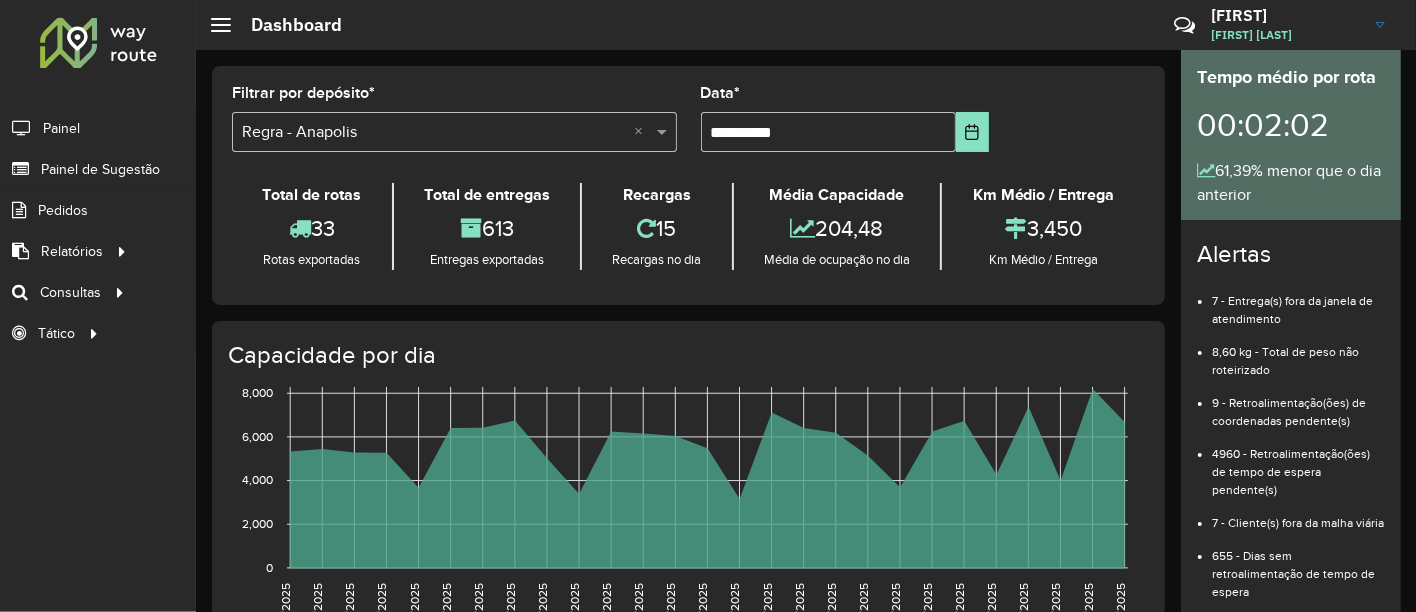 click on "**********" 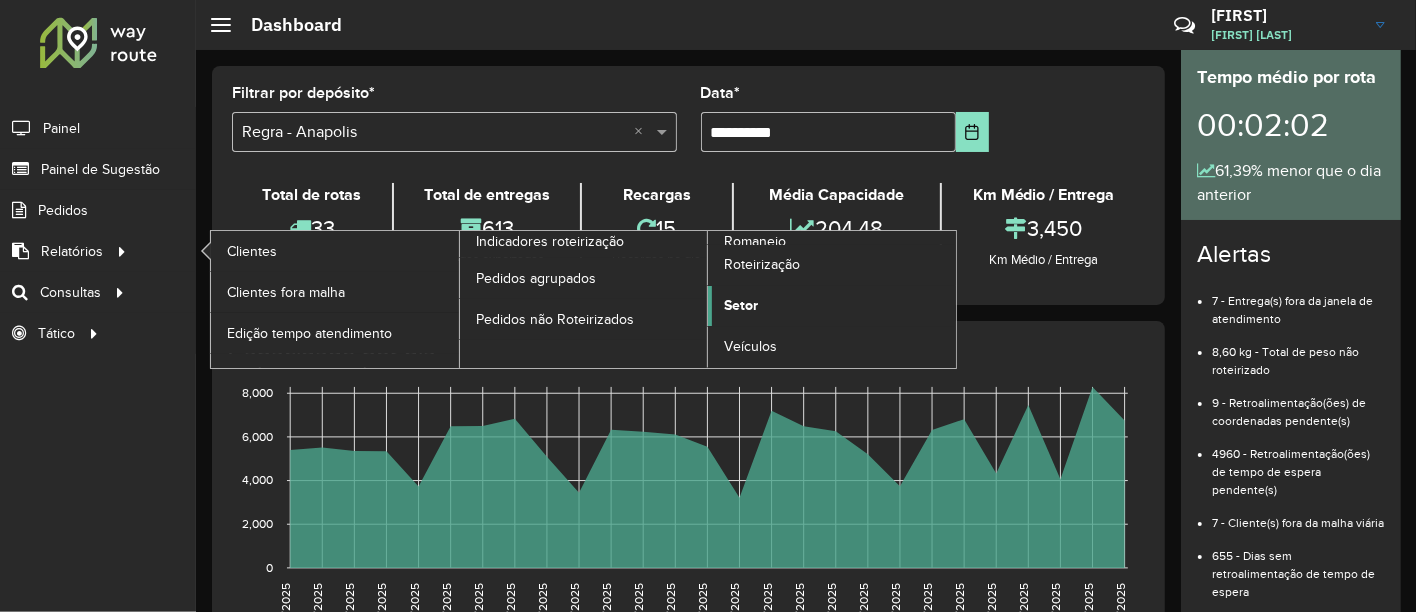 click on "Setor" 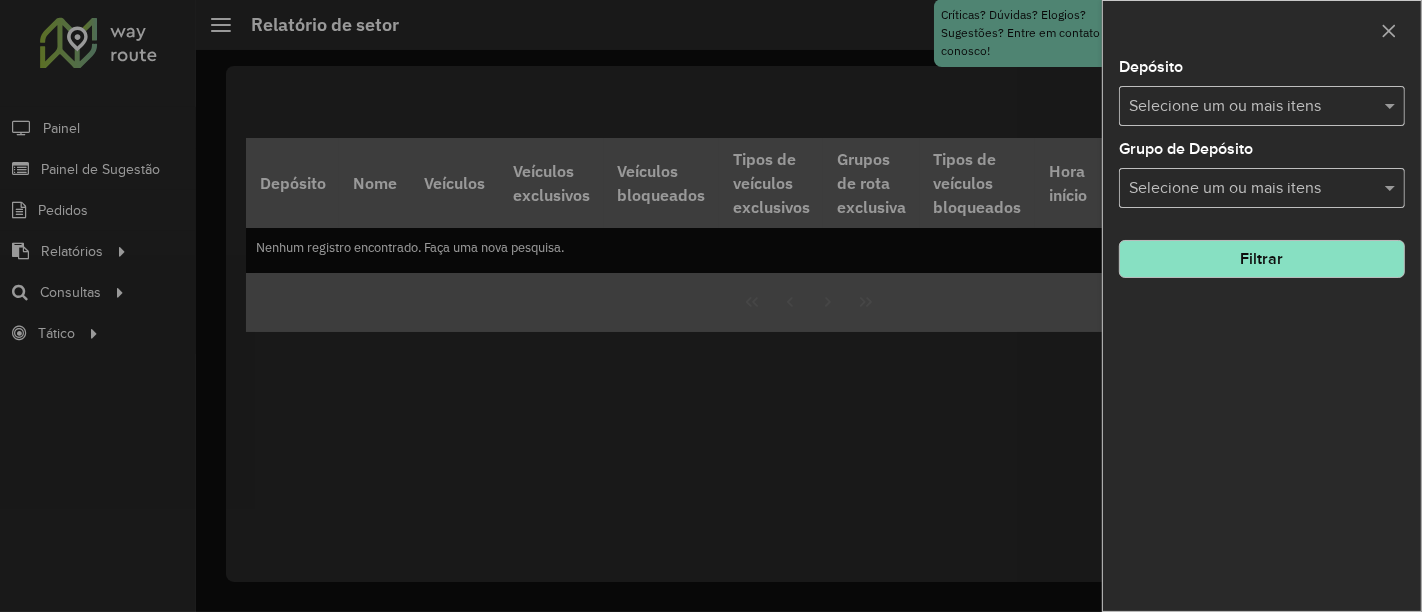 click at bounding box center [711, 306] 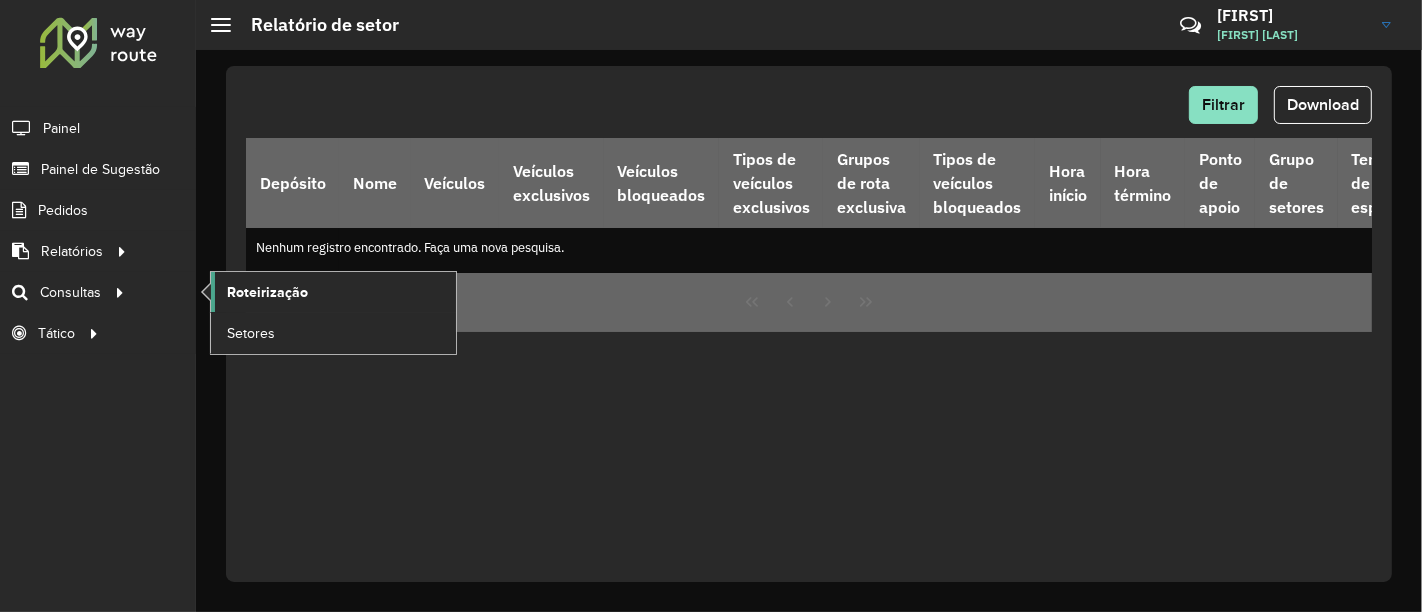 click on "Roteirização" 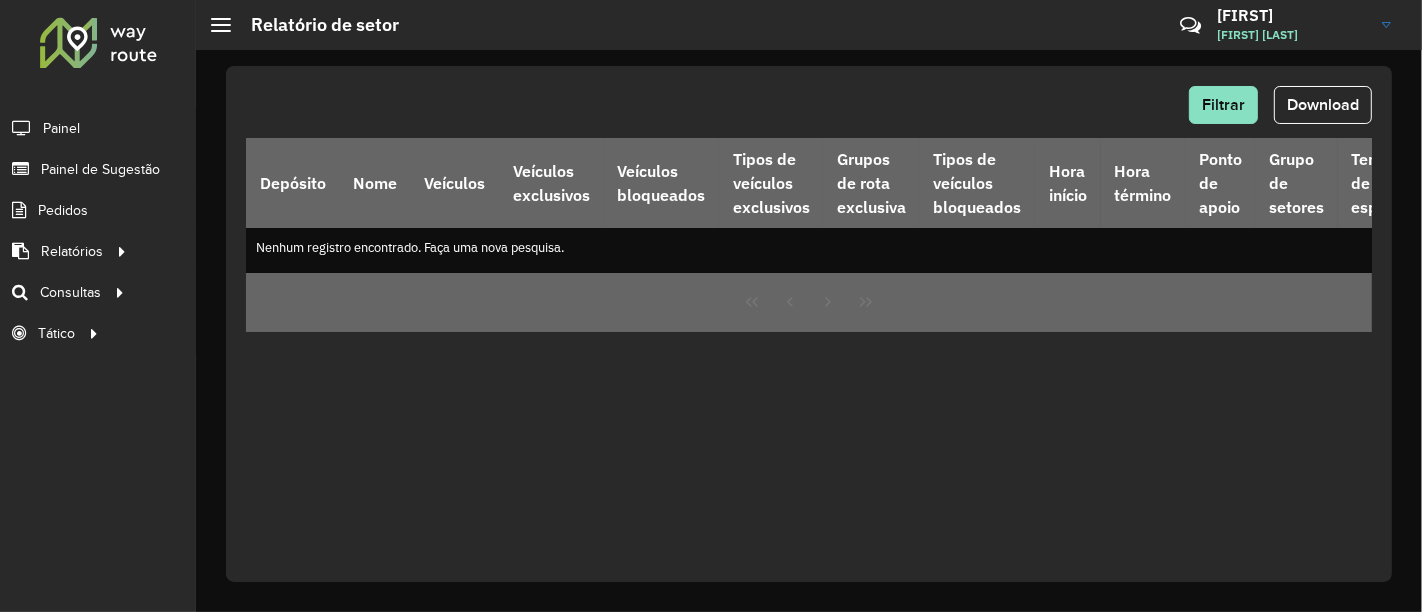click on "Filtrar   Download" 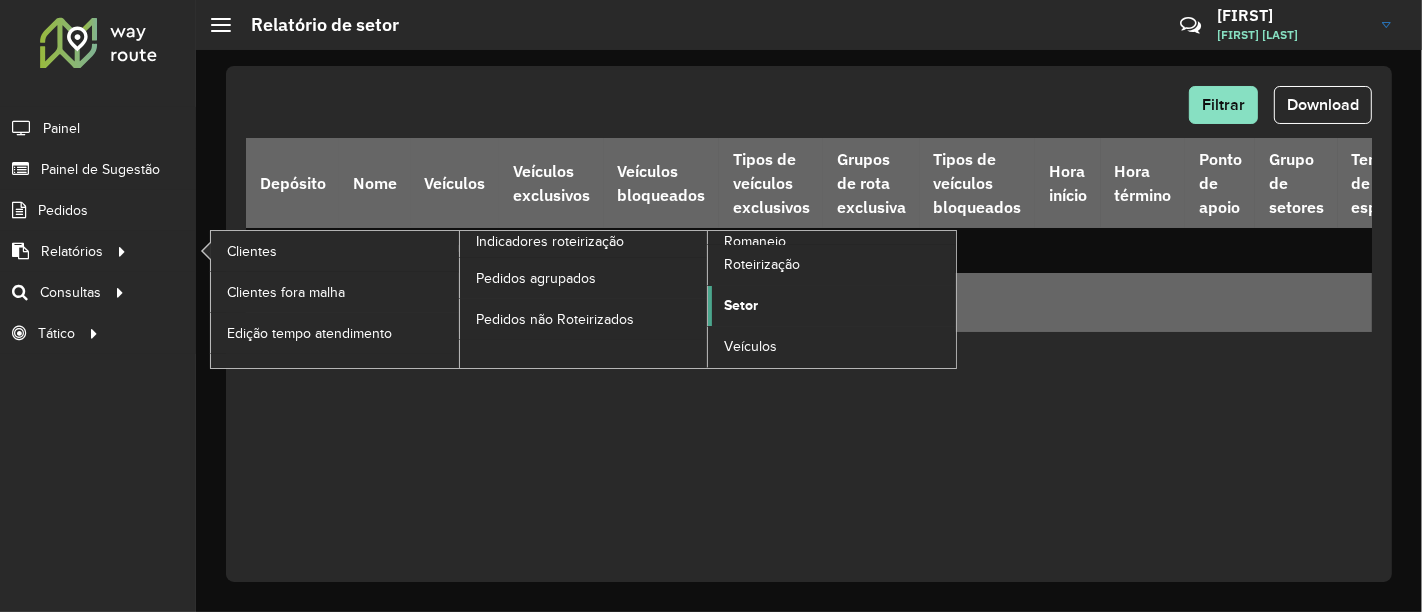 click on "Setor" 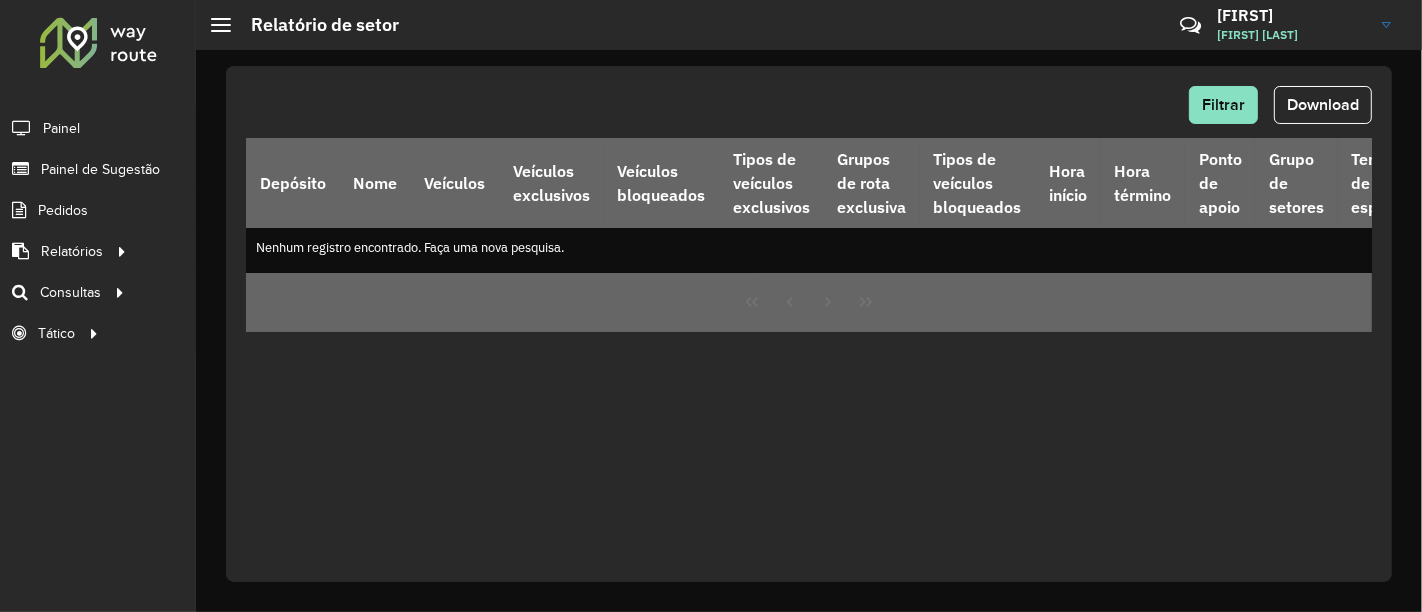 drag, startPoint x: 753, startPoint y: 152, endPoint x: 828, endPoint y: 109, distance: 86.4523 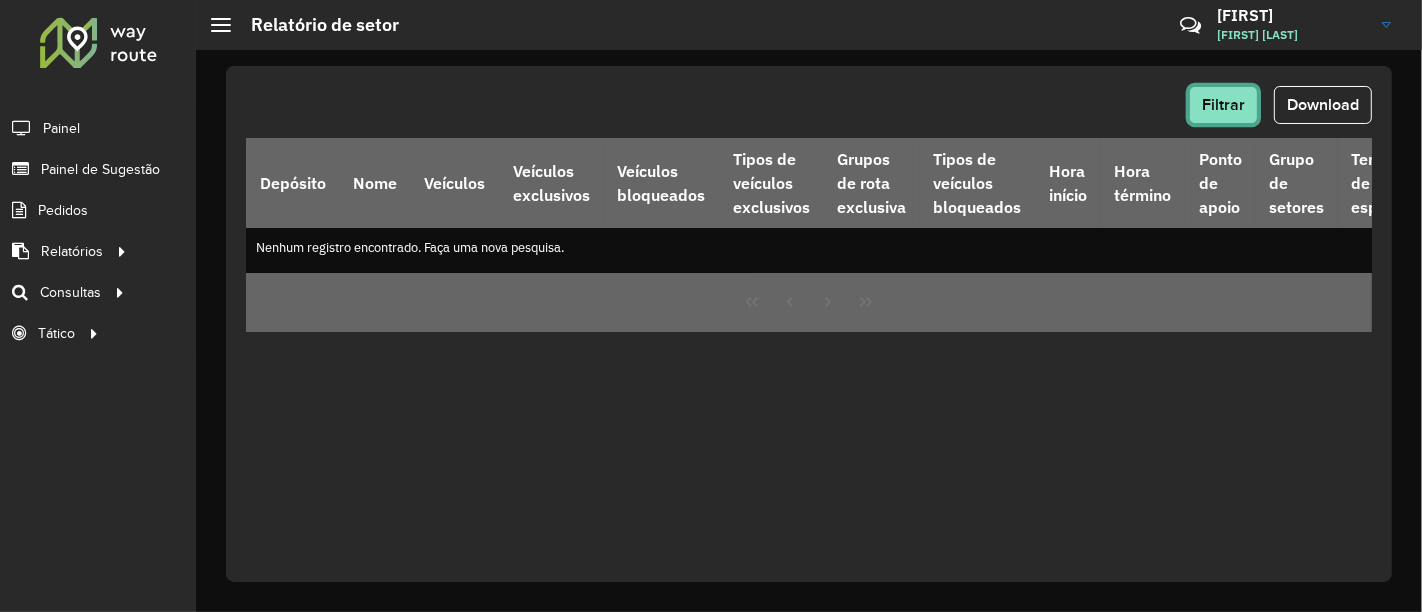 click on "Filtrar" 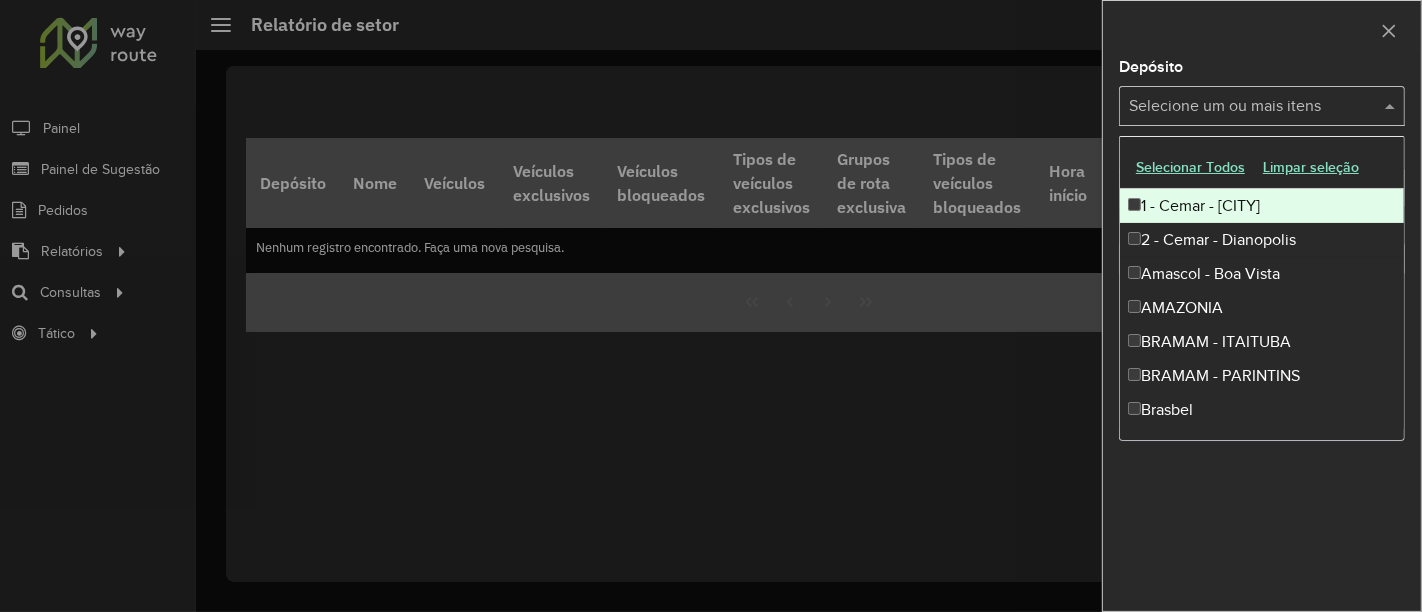 click on "Selecione um ou mais itens" at bounding box center (1262, 106) 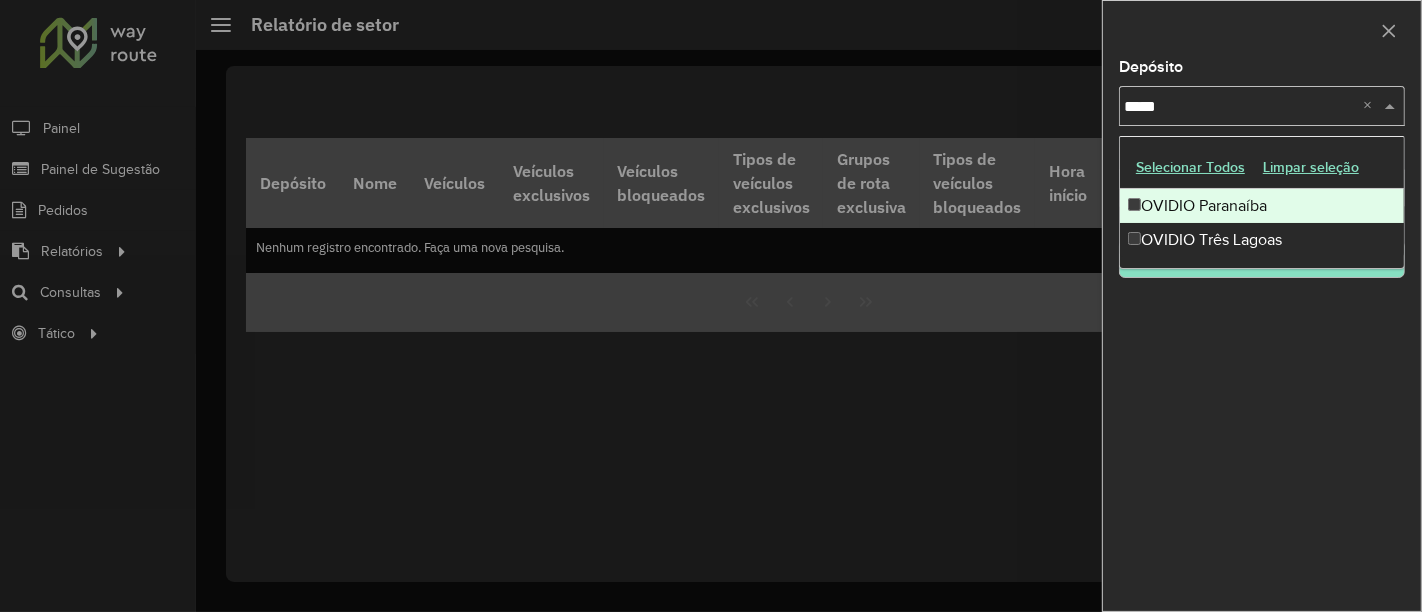 type on "******" 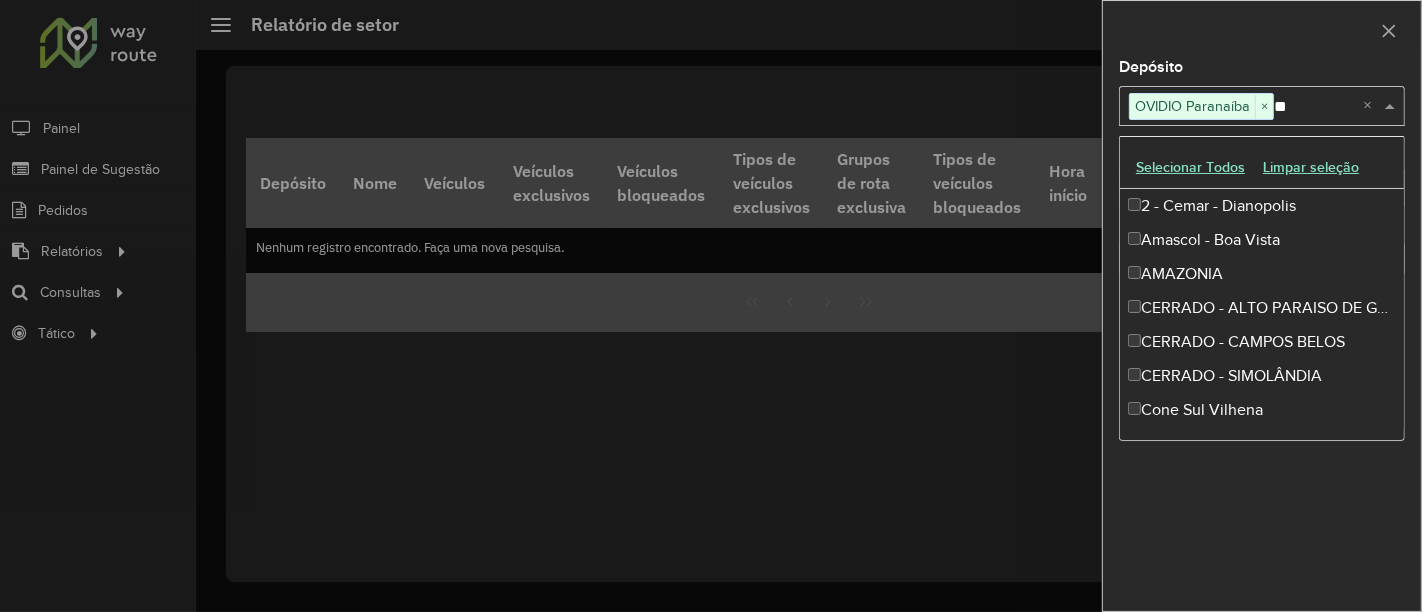 type on "***" 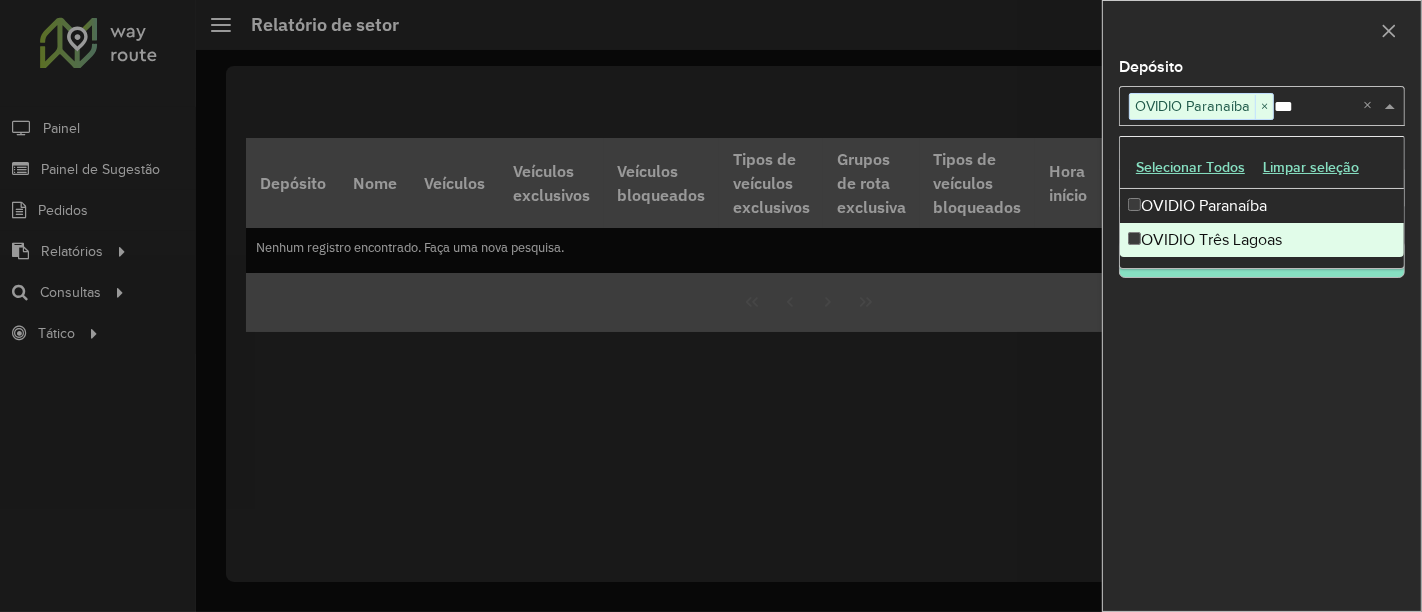 type 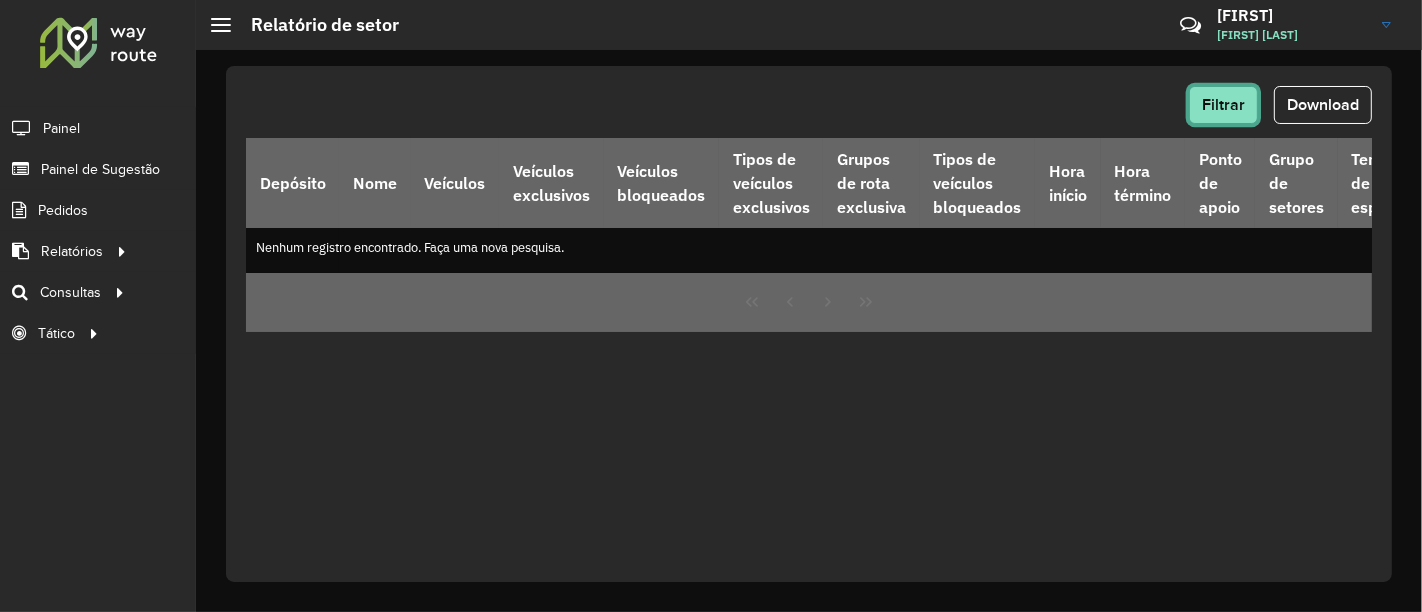click on "Filtrar" 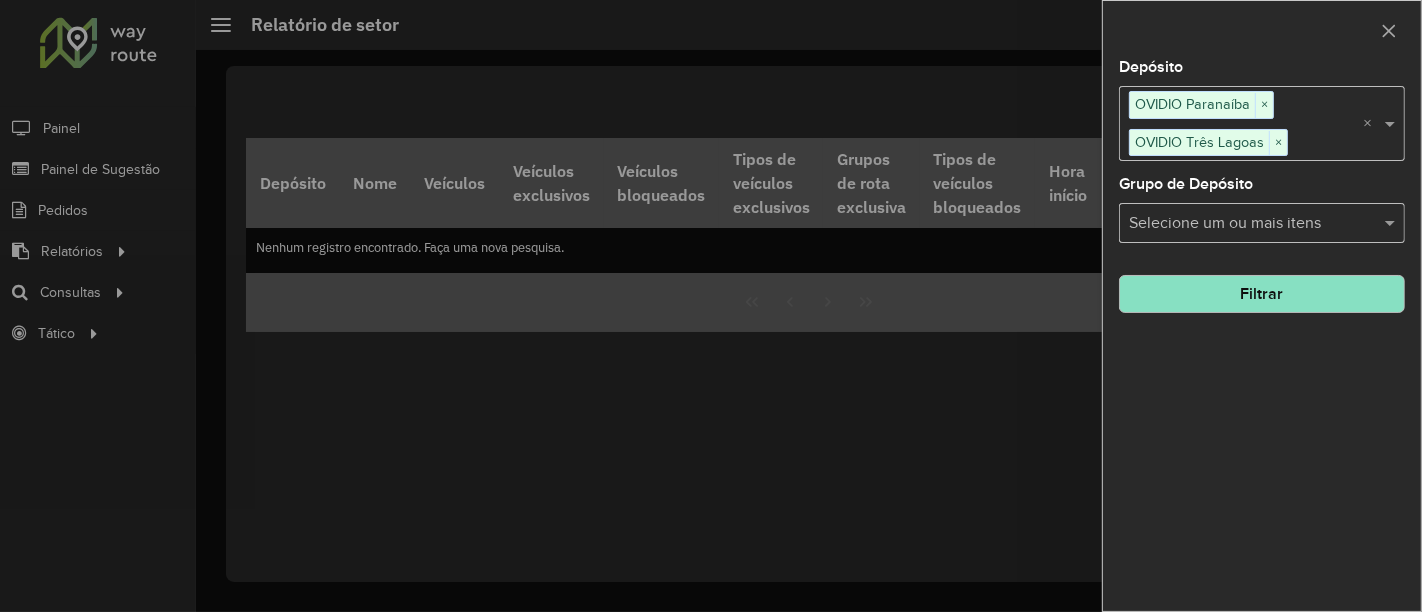 click on "Filtrar" 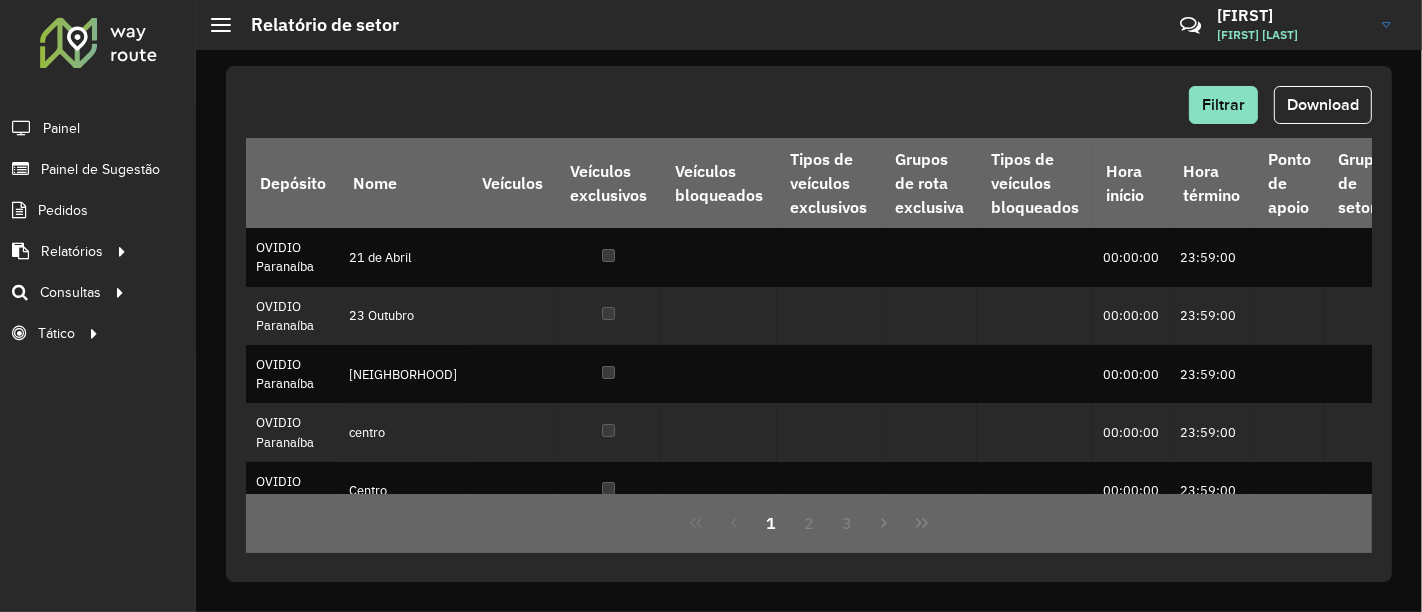 click on "Filtrar   Download" 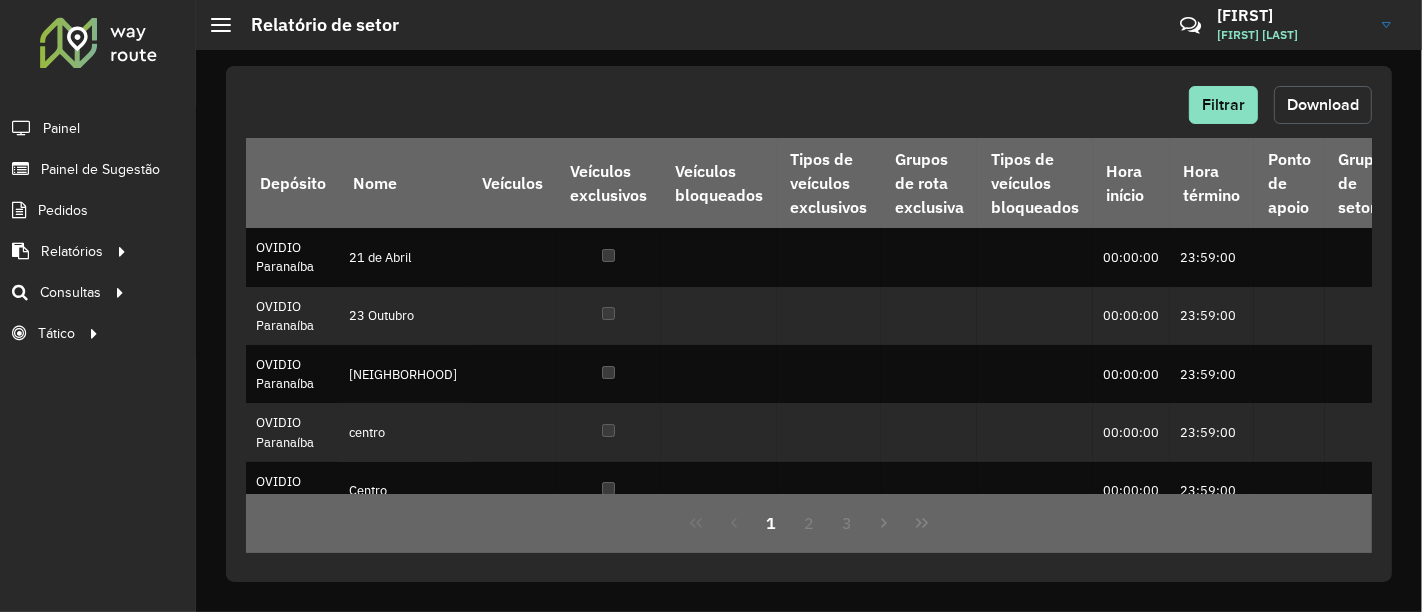 click on "Download" 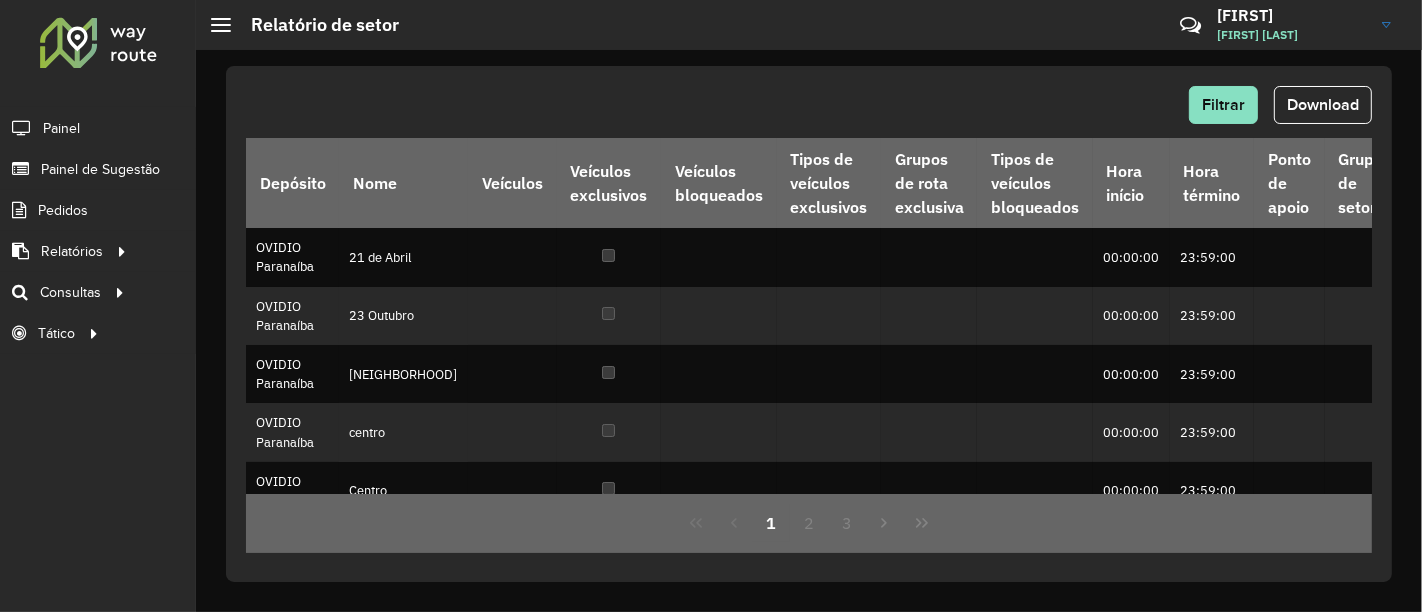 click on "Filtrar   Download  Depósito Nome Veículos Veículos exclusivos Veículos bloqueados  Tipos de veículos exclusivos  Grupos de rota exclusiva Tipos de veículos bloqueados Hora início Hora término Ponto de apoio Grupo de setores Tempo de espera Max dias Rota  % ajuste velocidade modificado  Valor Fórmula Valor Máximo Rota KM Máximo Rota Rótulo padrão Rodízio de placa Setor Exclusivo  % ajuste velocidade ida/volta  Macro região Bloqueio de sinergia [PERSON] [CITY] [DATE] 00:00:00 23:59:00 00:05:00 0,00 0  -  [PERSON] [CITY] [DATE] 00:00:00 23:59:00 00:05:00 0,00 0  -  [PERSON] [CITY] [NEIGHBORHOOD]  00:00:00 23:59:00 00:05:00 0,00 0  -  [PERSON] [CITY] [DISTRICT] 00:00:00 23:59:00 00:05:00 0,00 0  -  [PERSON] [CITY] [DISTRICT] 00:00:00 23:59:00 00:05:00 0,00 0  -  [PERSON] [CITY] [DISTRICT] [DISTRICT] 00:00:00 23:59:00 00:05:00 0,00 0  -  [PERSON] [CITY] [NEIGHBORHOOD] [NEIGHBORHOOD] 00:00:00 23:59:00 00:05:00 0,00 0  -  [PERSON] [CITY] [NEIGHBORHOOD] 00:00:00 23:59:00 00:05:00 0,00 0  -  0,00 0" 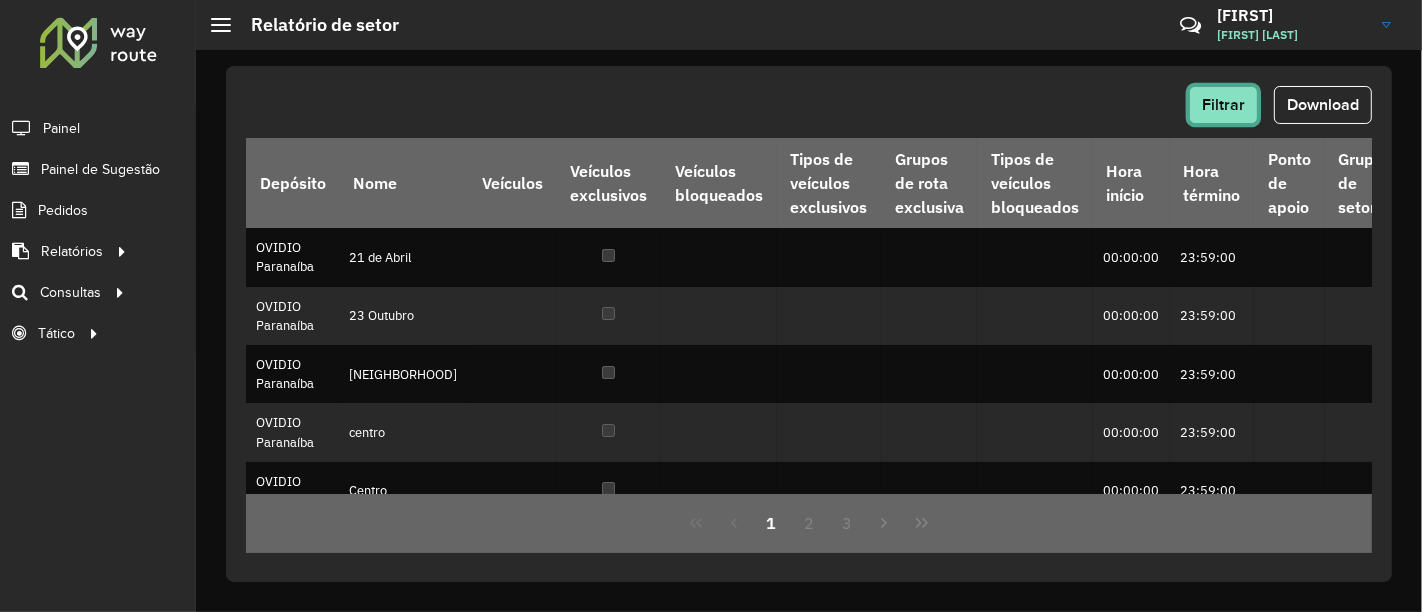 click on "Filtrar" 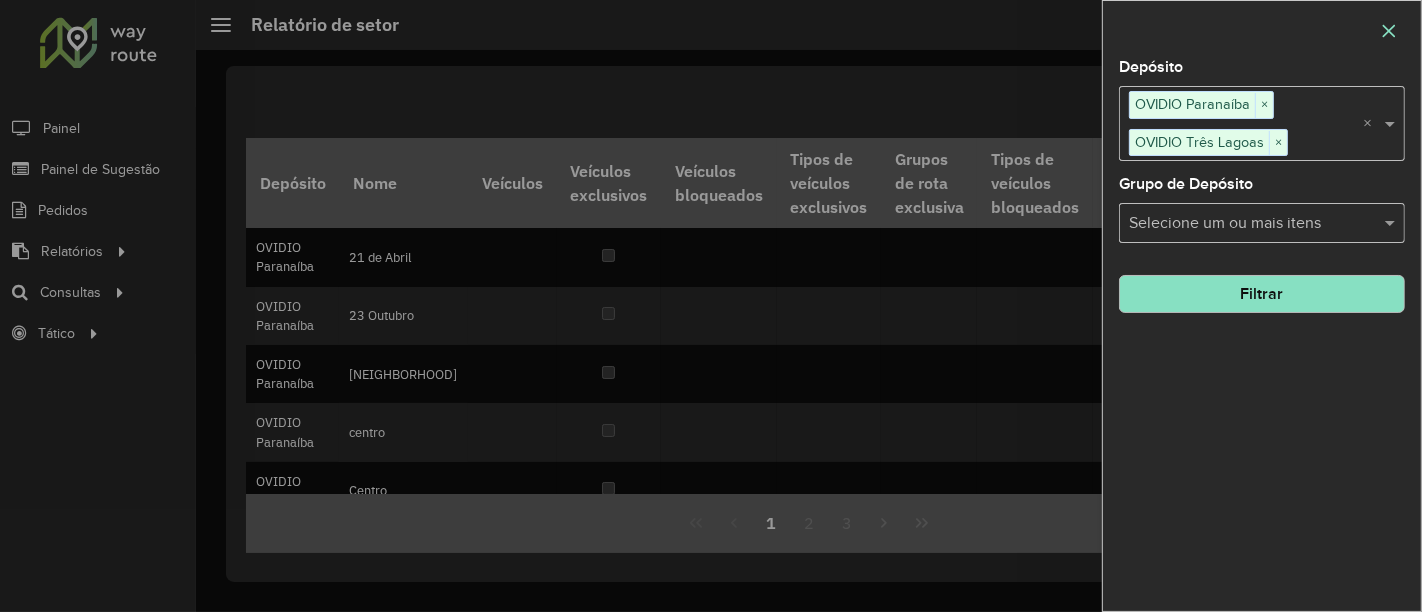 click 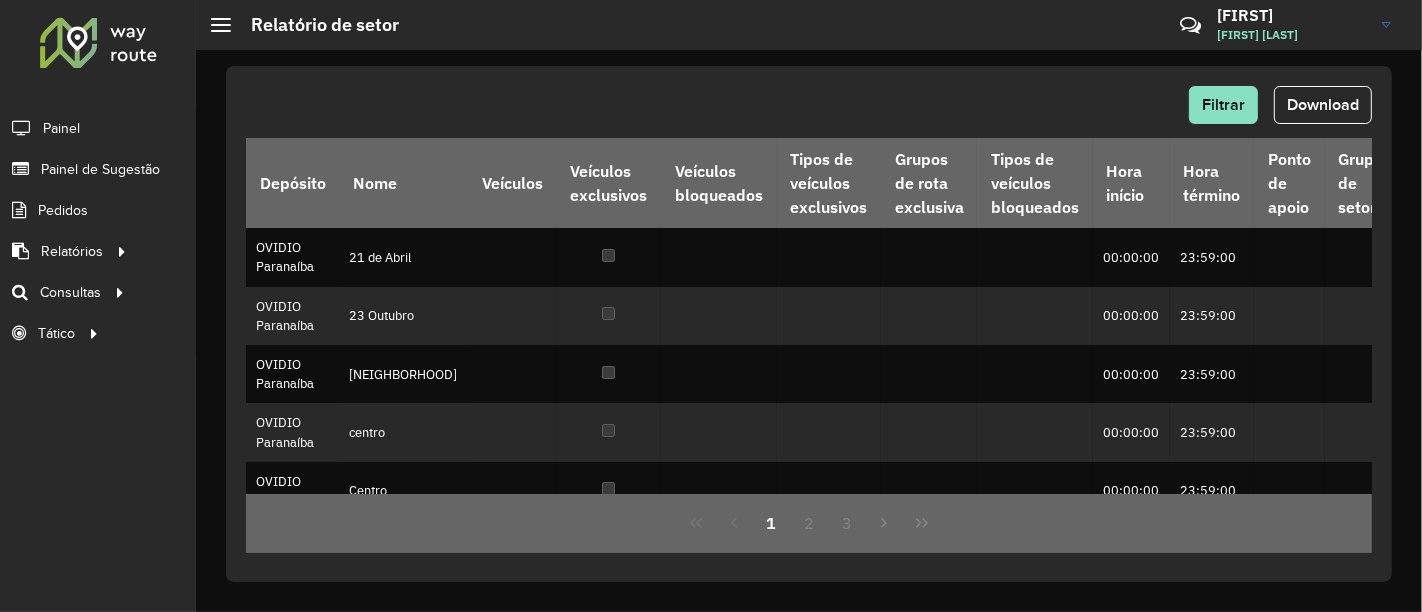 click on "Filtrar   Download  Depósito Nome Veículos Veículos exclusivos Veículos bloqueados  Tipos de veículos exclusivos  Grupos de rota exclusiva Tipos de veículos bloqueados Hora início Hora término Ponto de apoio Grupo de setores Tempo de espera Max dias Rota  % ajuste velocidade modificado  Valor Fórmula Valor Máximo Rota KM Máximo Rota Rótulo padrão Rodízio de placa Setor Exclusivo  % ajuste velocidade ida/volta  Macro região Bloqueio de sinergia [PERSON] [CITY] [DATE] 00:00:00 23:59:00 00:05:00 0,00 0  -  [PERSON] [CITY] [DATE] 00:00:00 23:59:00 00:05:00 0,00 0  -  [PERSON] [CITY] [NEIGHBORHOOD]  00:00:00 23:59:00 00:05:00 0,00 0  -  [PERSON] [CITY] [DISTRICT] 00:00:00 23:59:00 00:05:00 0,00 0  -  [PERSON] [CITY] [DISTRICT] 00:00:00 23:59:00 00:05:00 0,00 0  -  [PERSON] [CITY] [DISTRICT] [DISTRICT] 00:00:00 23:59:00 00:05:00 0,00 0  -  [PERSON] [CITY] [NEIGHBORHOOD] [NEIGHBORHOOD] 00:00:00 23:59:00 00:05:00 0,00 0  -  [PERSON] [CITY] [NEIGHBORHOOD] 00:00:00 23:59:00 00:05:00 0,00 0  -  0,00 0" 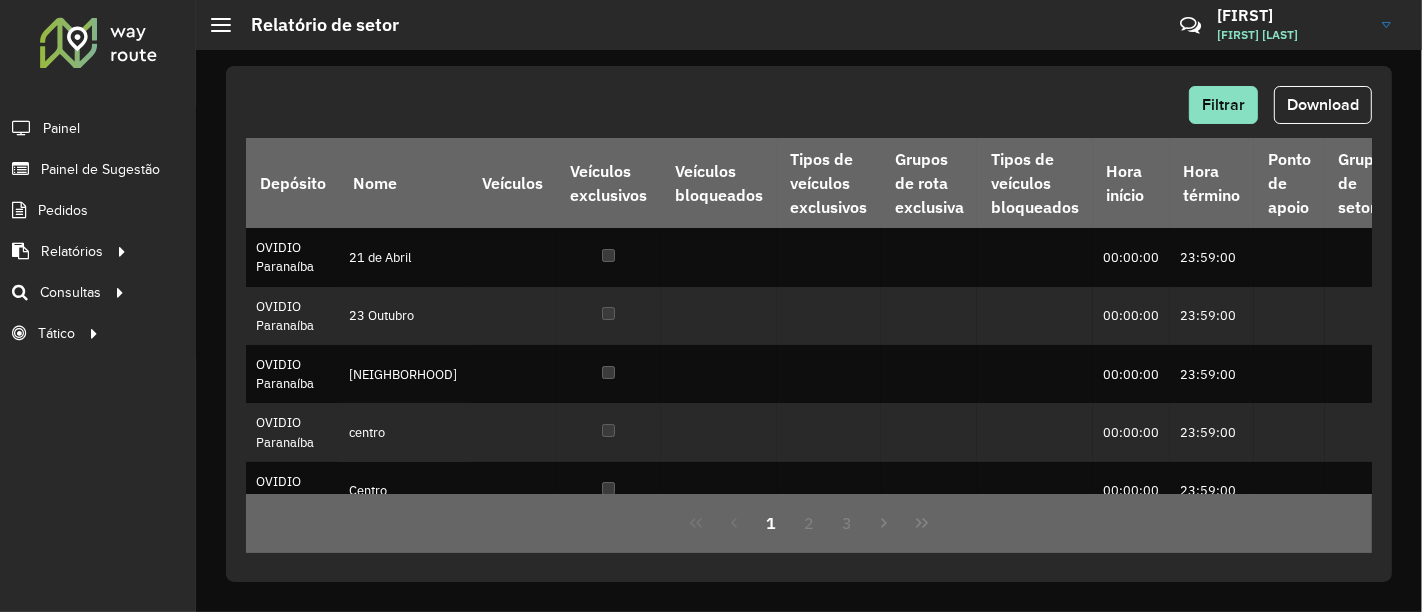 click on "Filtrar   Download  Depósito Nome Veículos Veículos exclusivos Veículos bloqueados  Tipos de veículos exclusivos  Grupos de rota exclusiva Tipos de veículos bloqueados Hora início Hora término Ponto de apoio Grupo de setores Tempo de espera Max dias Rota  % ajuste velocidade modificado  Valor Fórmula Valor Máximo Rota KM Máximo Rota Rótulo padrão Rodízio de placa Setor Exclusivo  % ajuste velocidade ida/volta  Macro região Bloqueio de sinergia [PERSON] [CITY] [DATE] 00:00:00 23:59:00 00:05:00 0,00 0  -  [PERSON] [CITY] [DATE] 00:00:00 23:59:00 00:05:00 0,00 0  -  [PERSON] [CITY] [NEIGHBORHOOD]  00:00:00 23:59:00 00:05:00 0,00 0  -  [PERSON] [CITY] [DISTRICT] 00:00:00 23:59:00 00:05:00 0,00 0  -  [PERSON] [CITY] [DISTRICT] 00:00:00 23:59:00 00:05:00 0,00 0  -  [PERSON] [CITY] [DISTRICT] [DISTRICT] 00:00:00 23:59:00 00:05:00 0,00 0  -  [PERSON] [CITY] [NEIGHBORHOOD] [NEIGHBORHOOD] 00:00:00 23:59:00 00:05:00 0,00 0  -  [PERSON] [CITY] [NEIGHBORHOOD] 00:00:00 23:59:00 00:05:00 0,00 0  -  0,00 0" 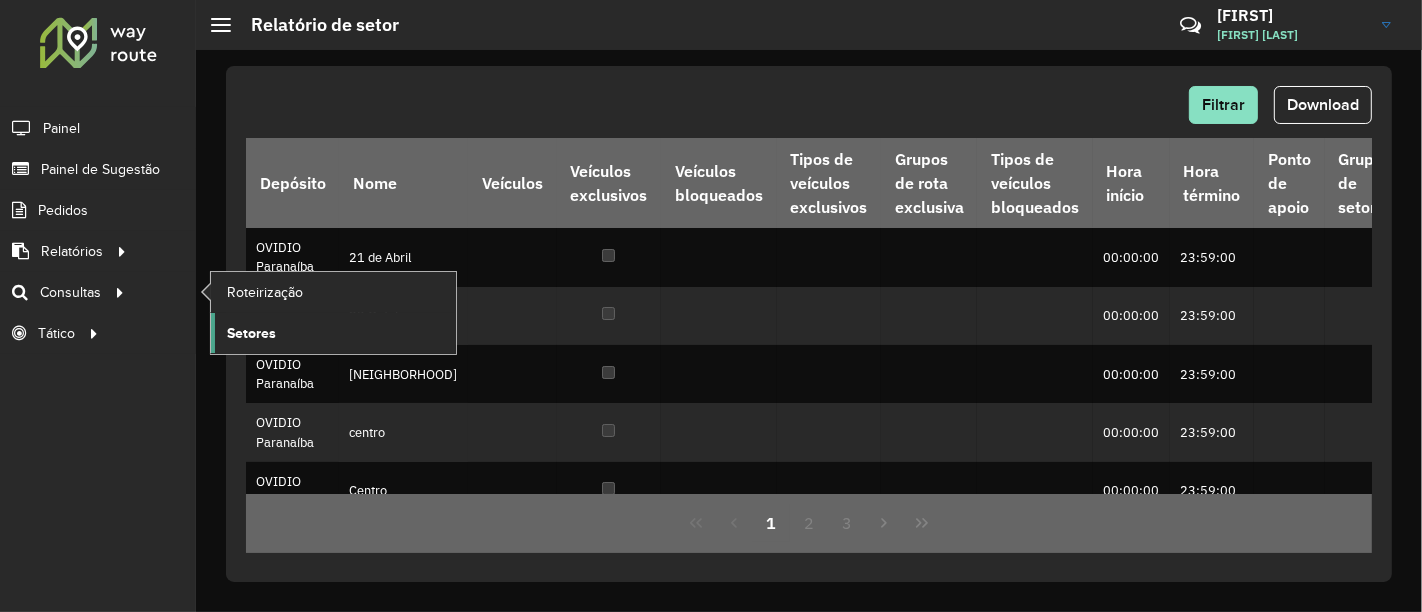 click on "Setores" 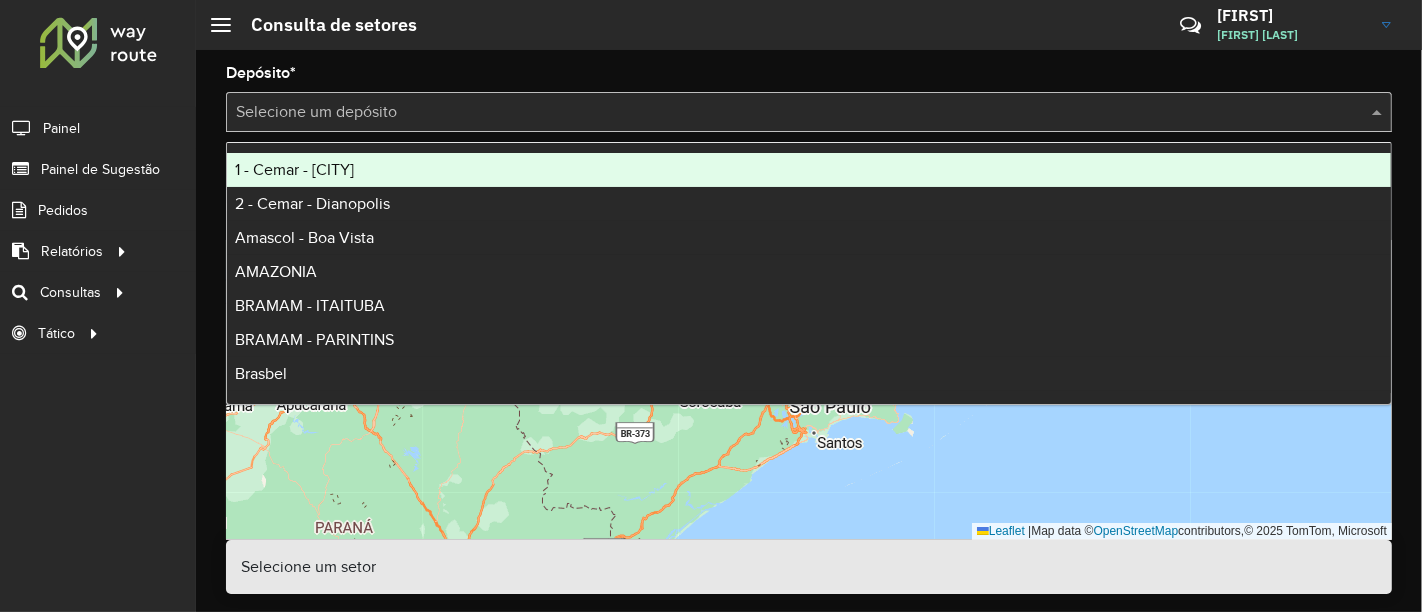 click at bounding box center (789, 113) 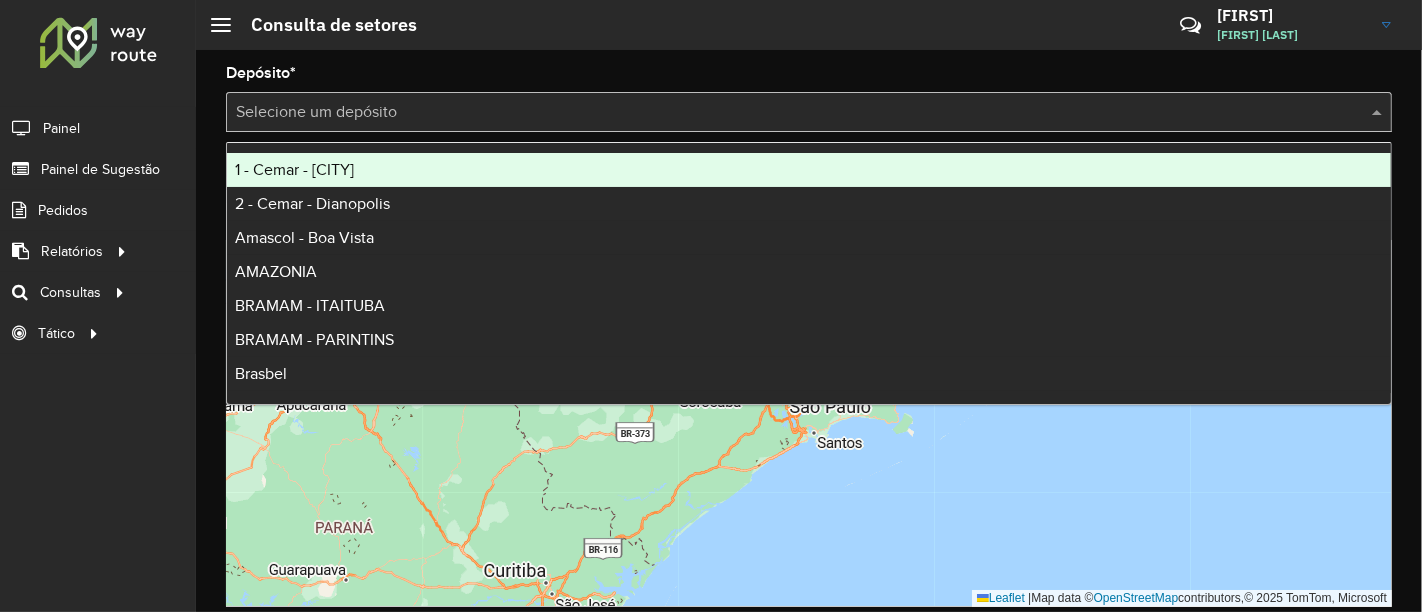 type on "*" 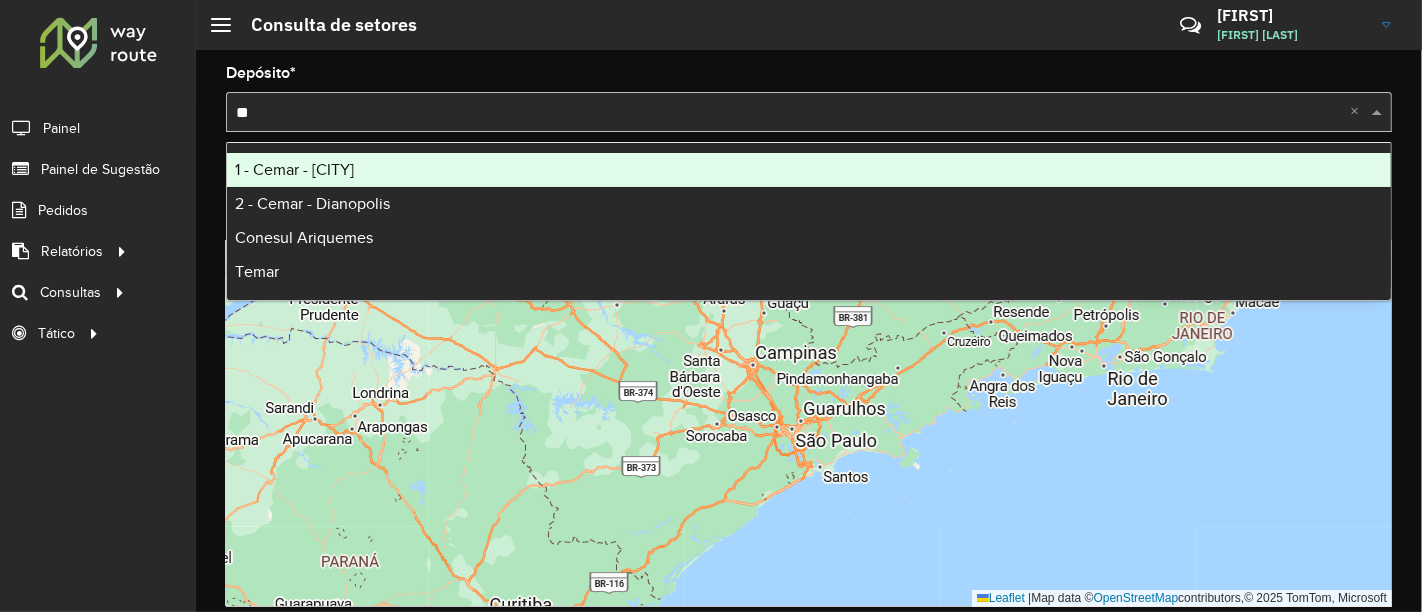type on "*" 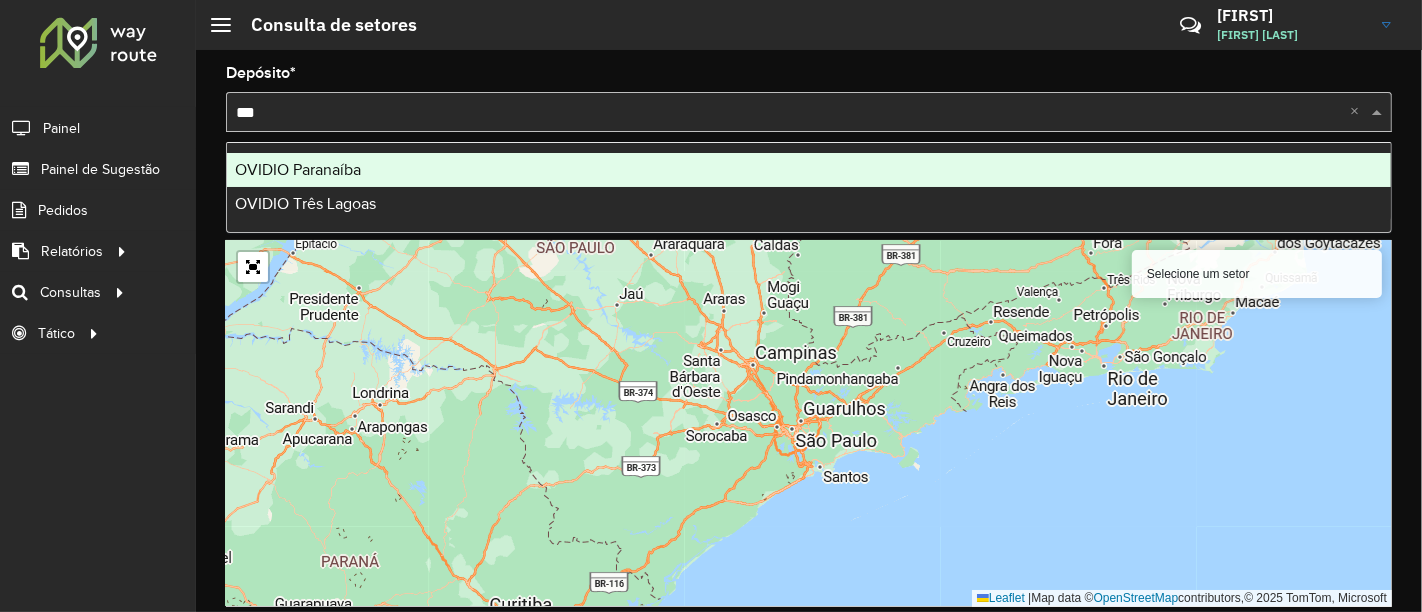 type on "****" 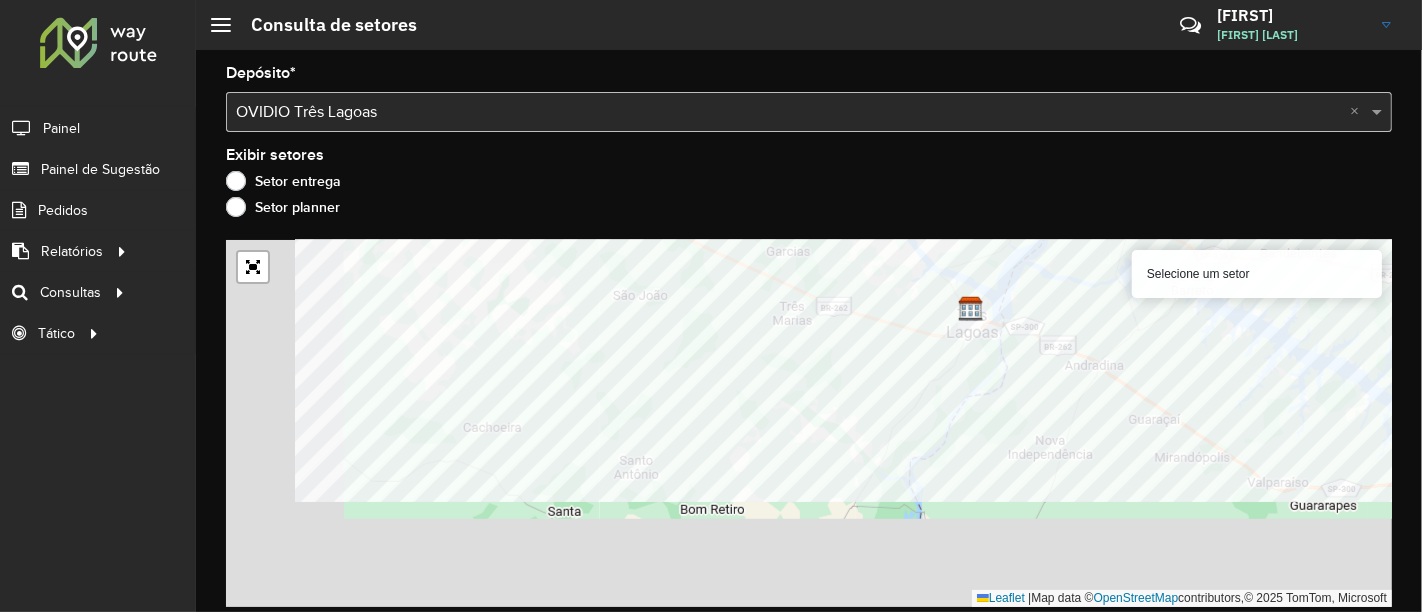 click on "Selecione um setor   Leaflet   |  Map data ©  OpenStreetMap  contributors,© 2025 TomTom, Microsoft" at bounding box center [809, 423] 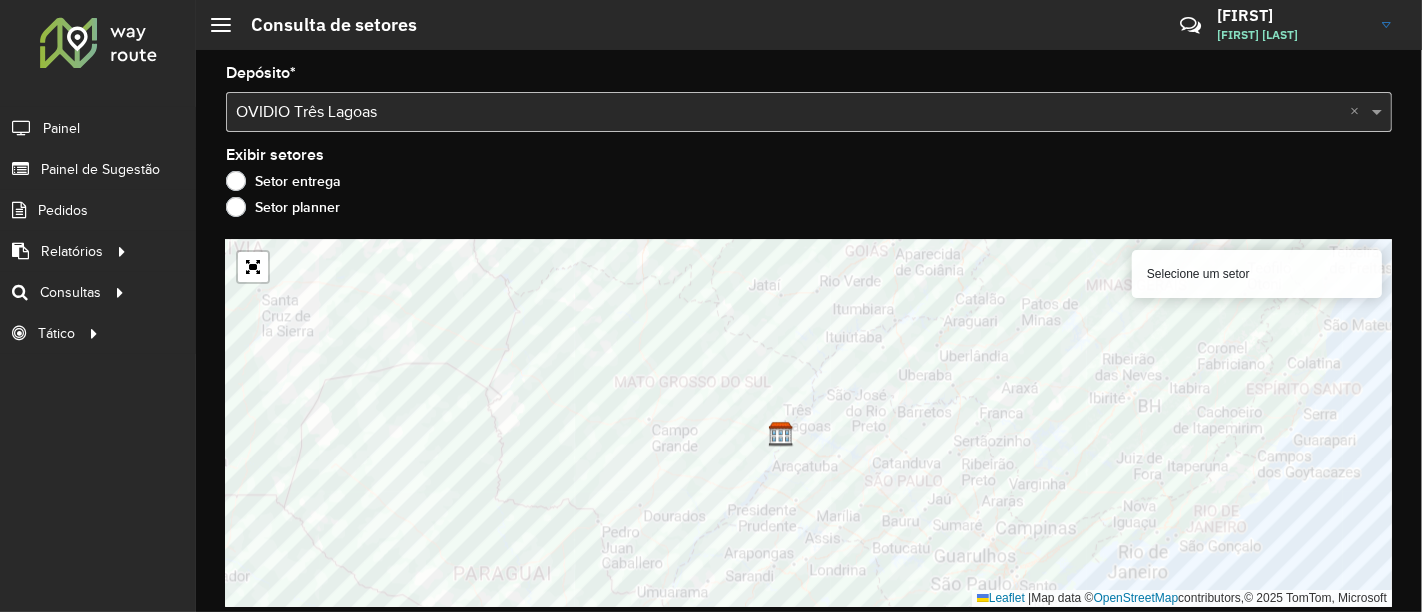 click on "Depósito  * Selecione um depósito × [PERSON] Três Lagoas ×" 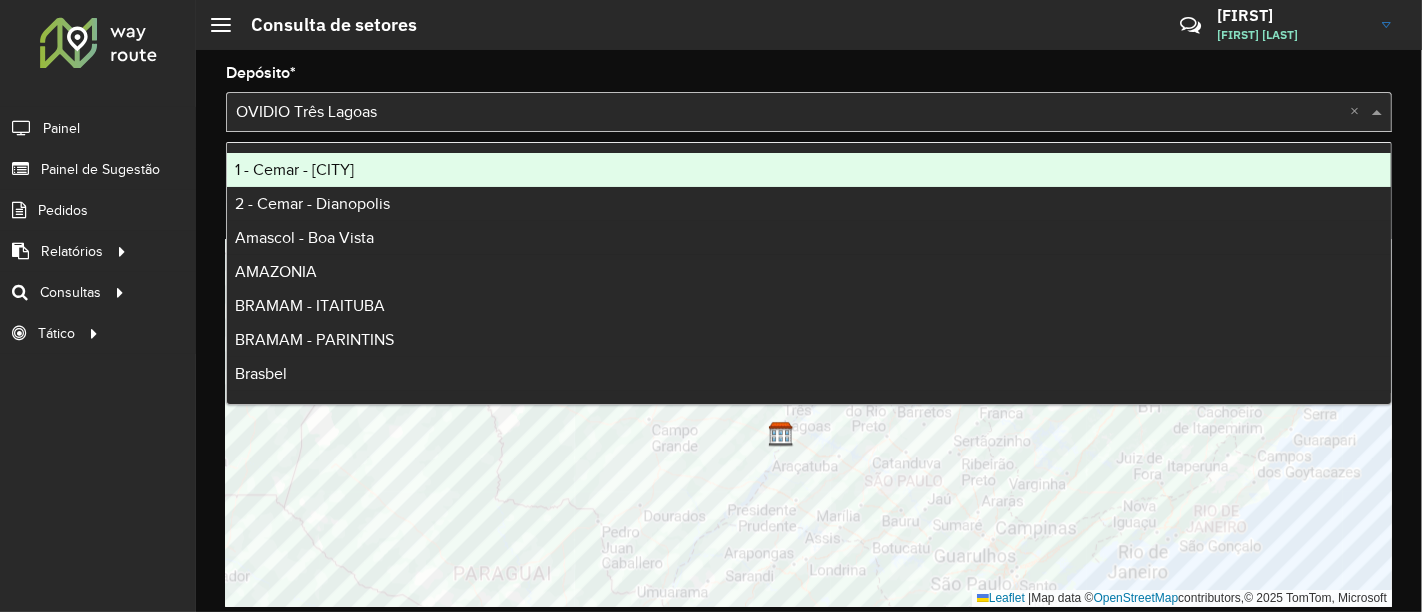 click at bounding box center (789, 113) 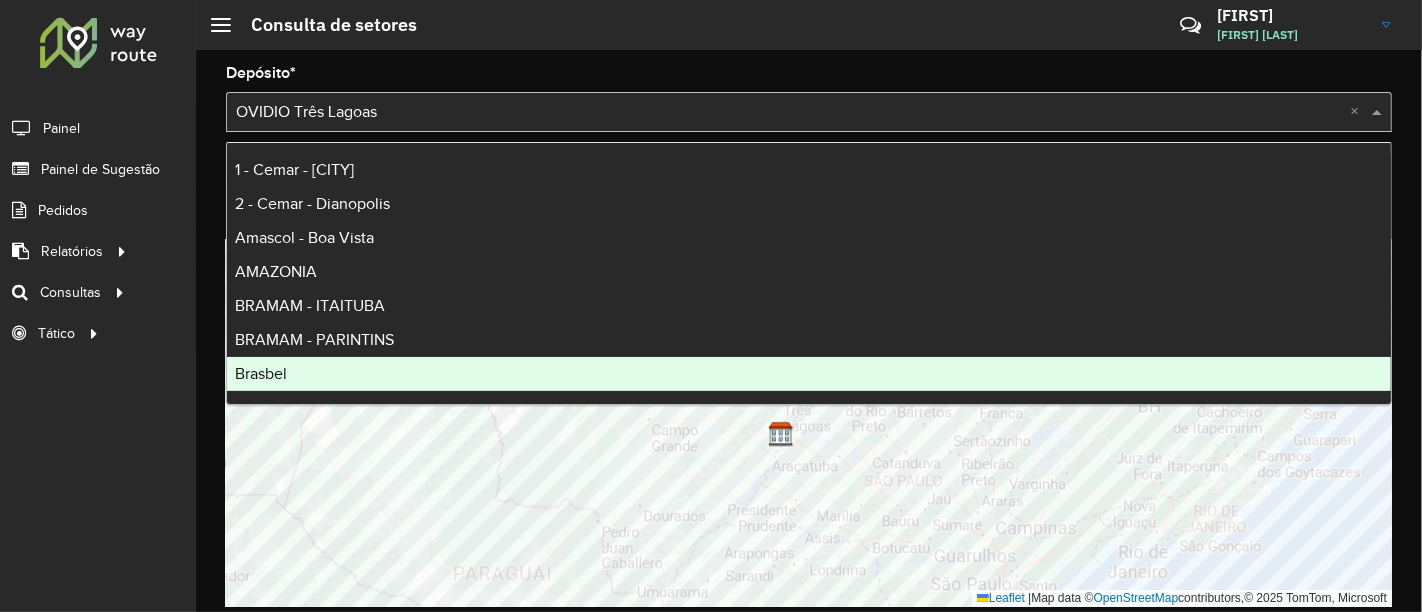 click on "Brasbel" at bounding box center [809, 374] 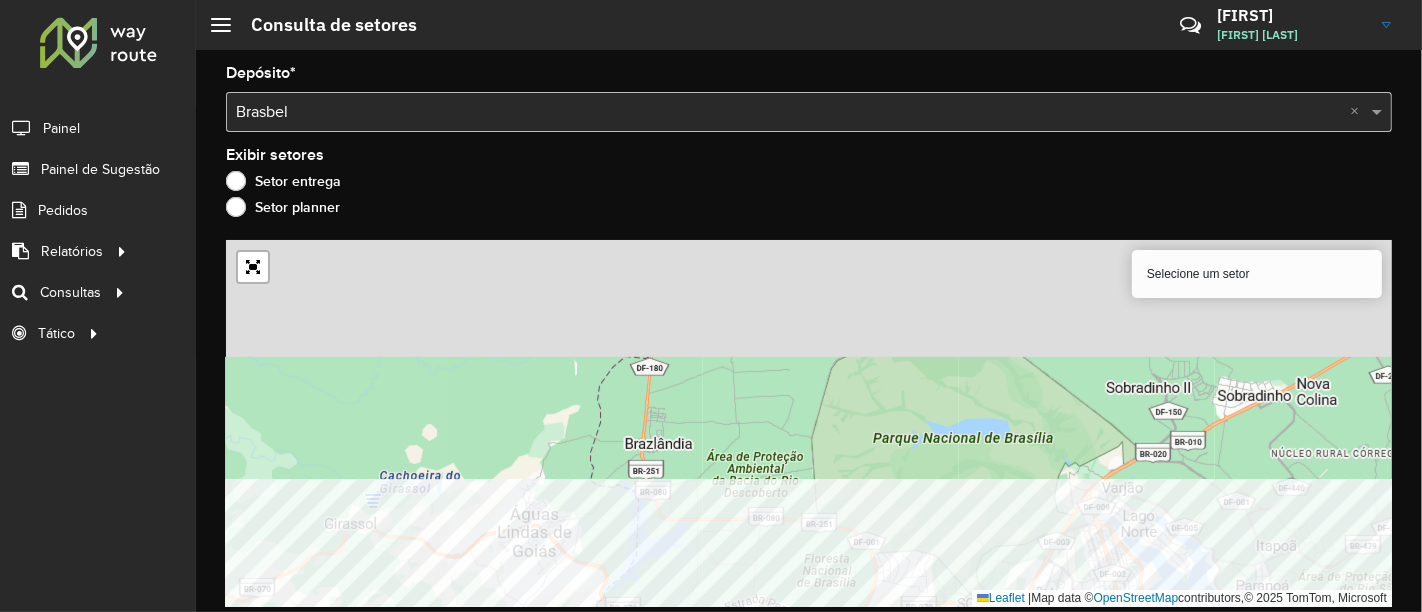 click on "Aguarde...  Pop-up bloqueado!  Seu navegador bloqueou automáticamente a abertura de uma nova janela.   Acesse as configurações e adicione o endereço do sistema a lista de permissão.   Fechar  Roteirizador AmbevTech Painel Painel de Sugestão Pedidos Relatórios Clientes Clientes fora malha Edição tempo atendimento Indicadores roteirização Pedidos agrupados Pedidos não Roteirizados Romaneio Roteirização Setor Veículos Consultas Roteirização Setores Tático Análise de Sessões Service Time Consulta de setores  Críticas? Dúvidas? Elogios? Sugestões? Entre em contato conosco!  [FIRST] [FIRST] [LAST]  Depósito  * Selecione um depósito × Brasbel ×  Exibir setores   Setor entrega   Setor planner  [CITY] 1  Selecione um setor   Leaflet   |  Map data ©  OpenStreetMap  contributors,© 2025 TomTom, Microsoft Erro de conexão  Você parece estar offline!
Verifique sua internet e atualize a página.  Tradução automática" at bounding box center (711, 306) 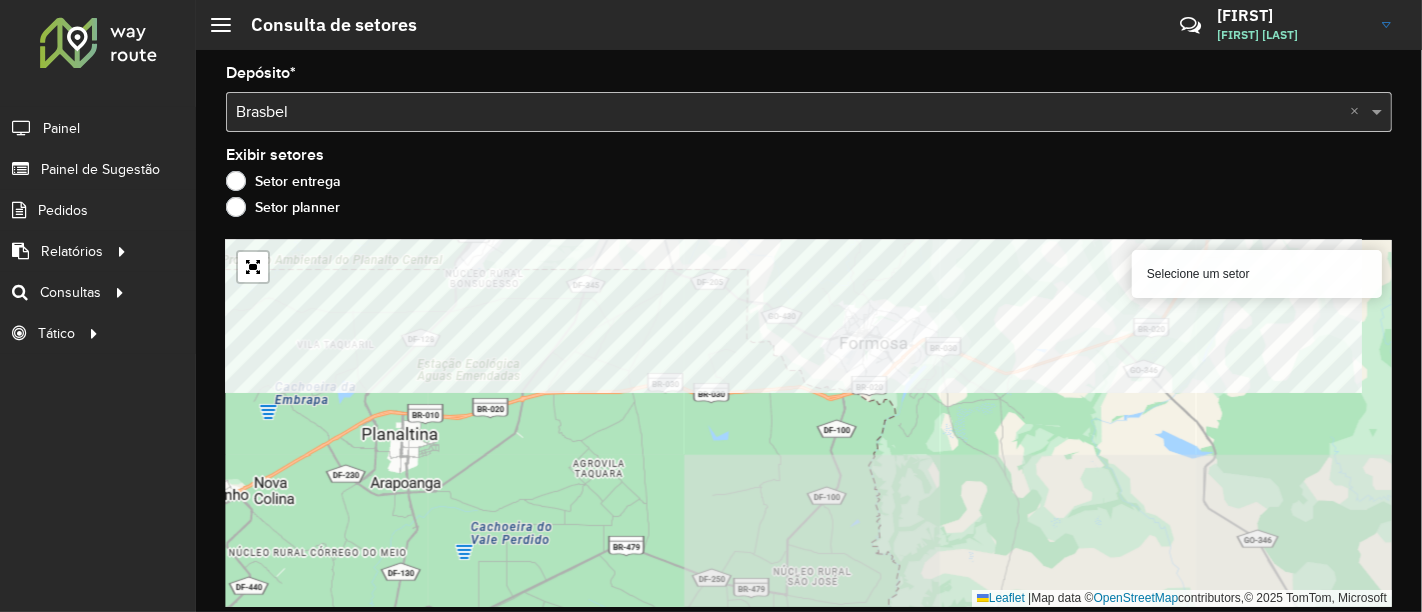 click on "Depósito  * Selecione um depósito × Brasbel ×  Exibir setores   Setor entrega   Setor planner   Selecione um setor   Leaflet   |  Map data ©  OpenStreetMap  contributors,© 2025 TomTom, Microsoft" 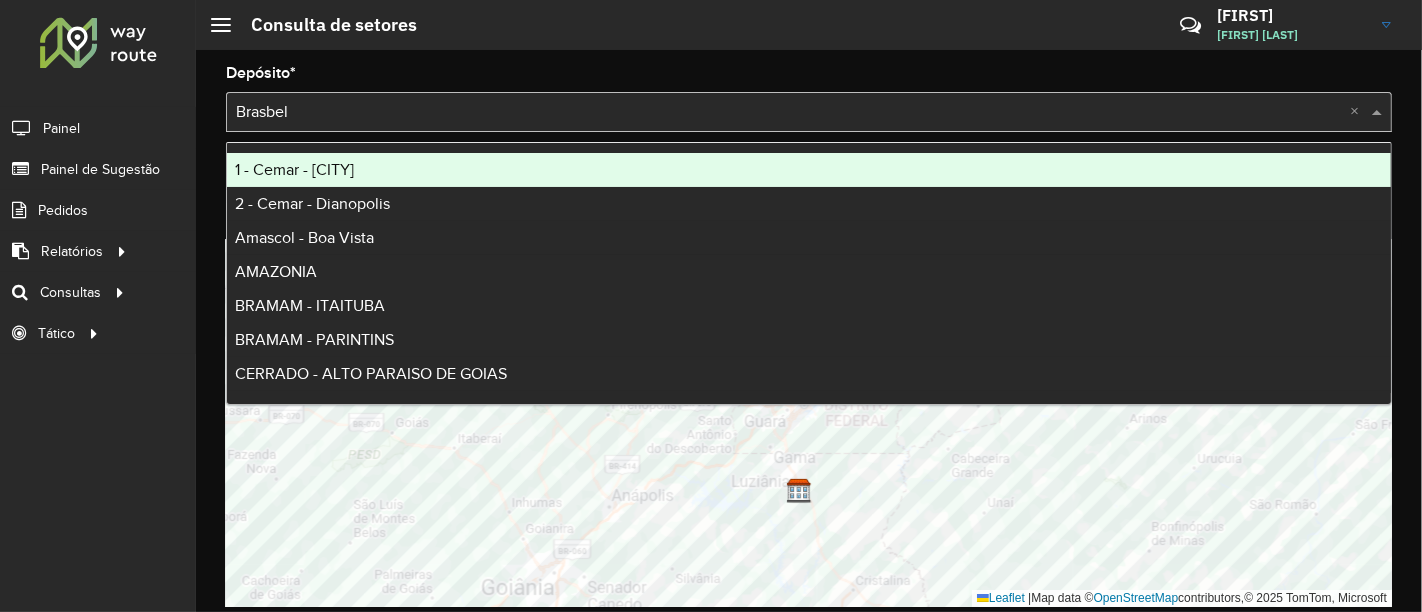 click at bounding box center (789, 113) 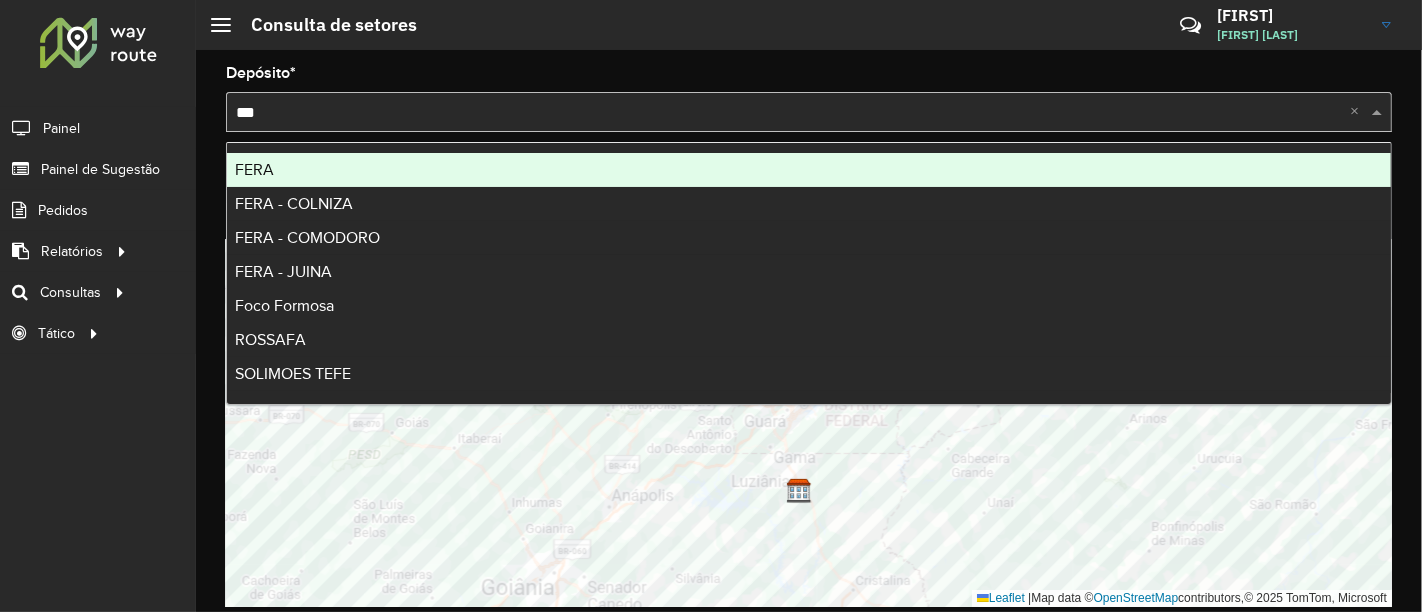 type on "****" 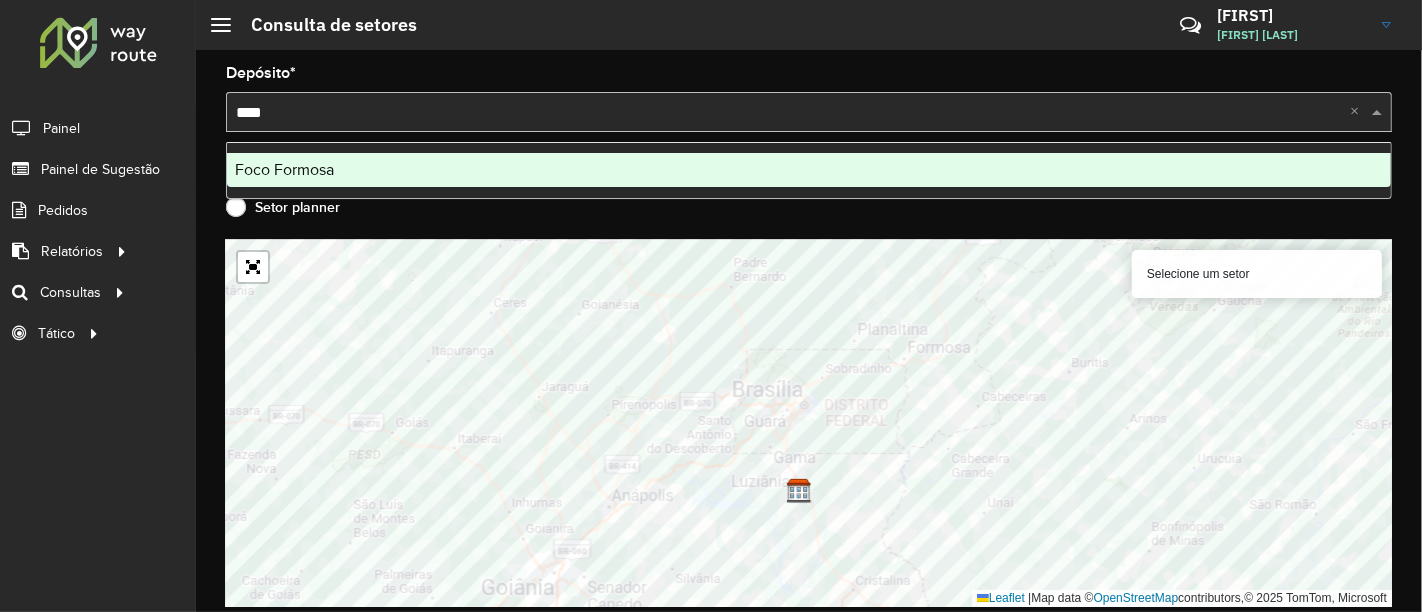 type 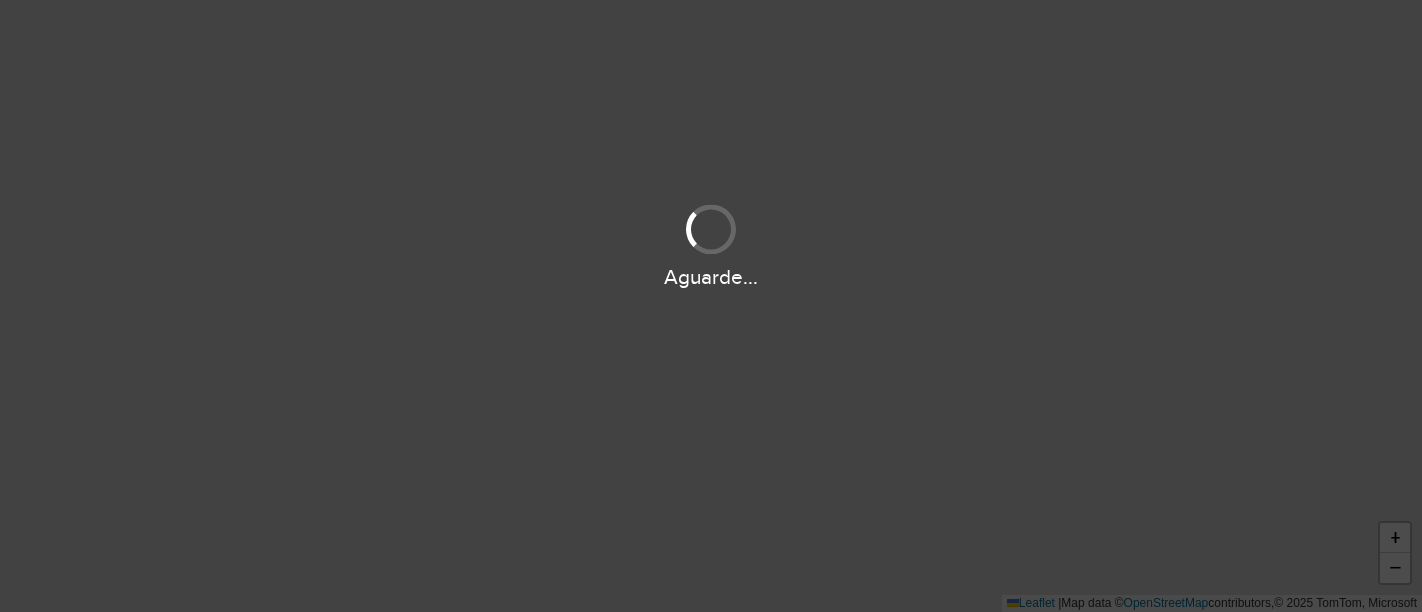 scroll, scrollTop: 0, scrollLeft: 0, axis: both 